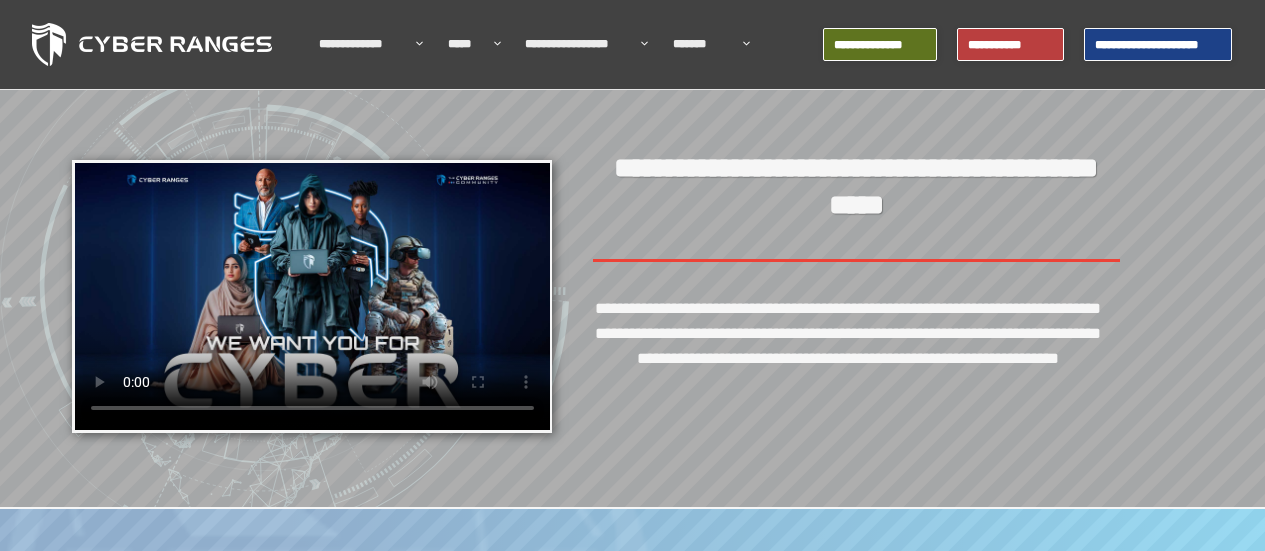 scroll, scrollTop: 0, scrollLeft: 0, axis: both 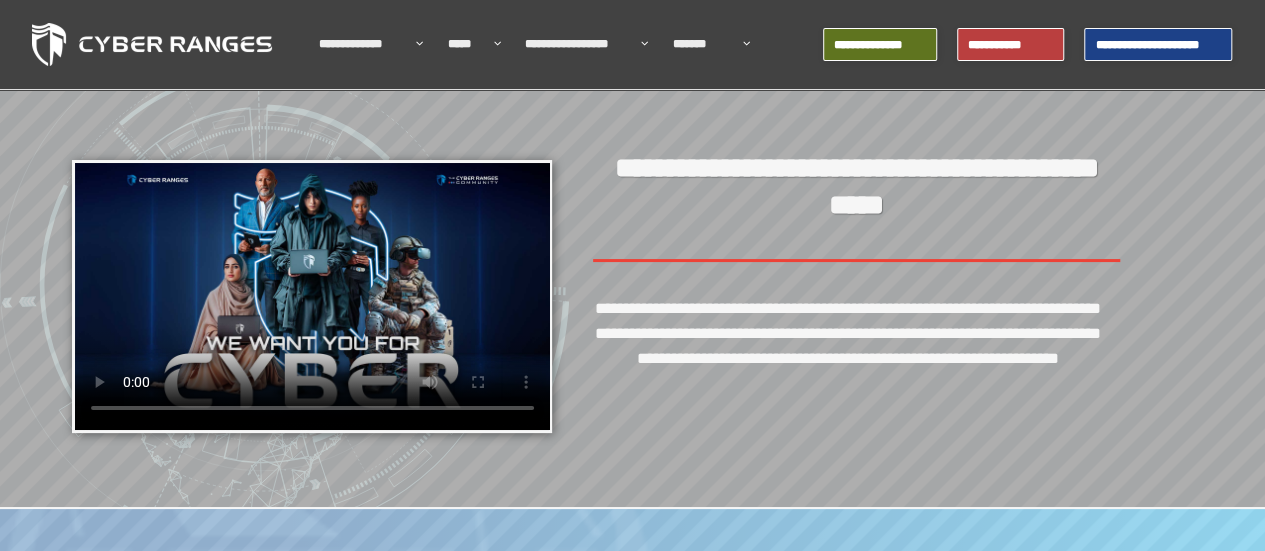 click on "**********" at bounding box center (880, 44) 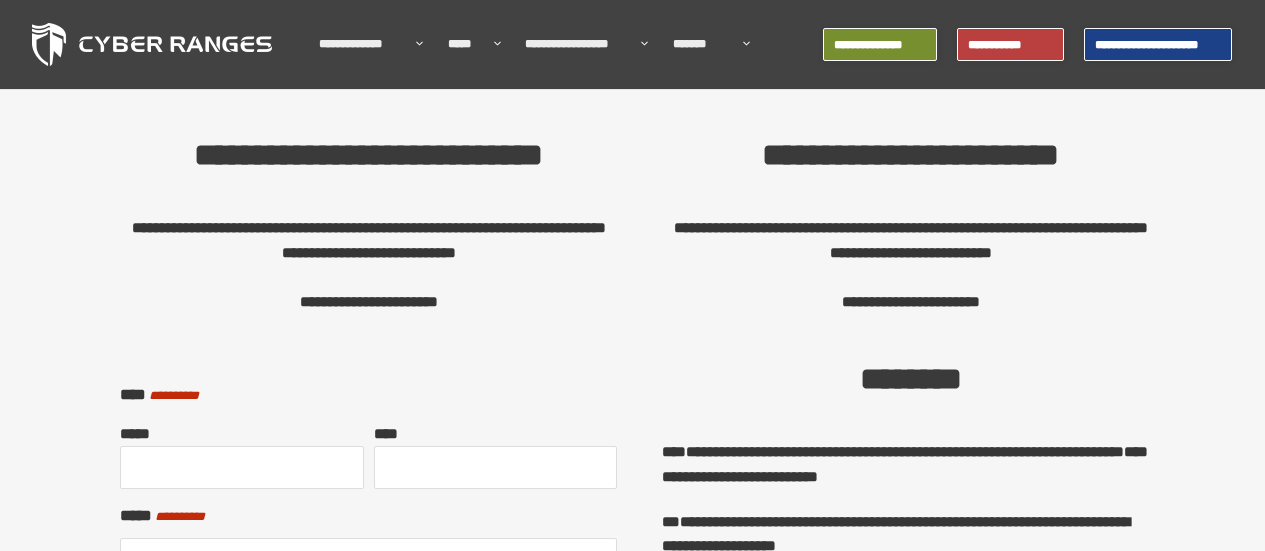scroll, scrollTop: 0, scrollLeft: 0, axis: both 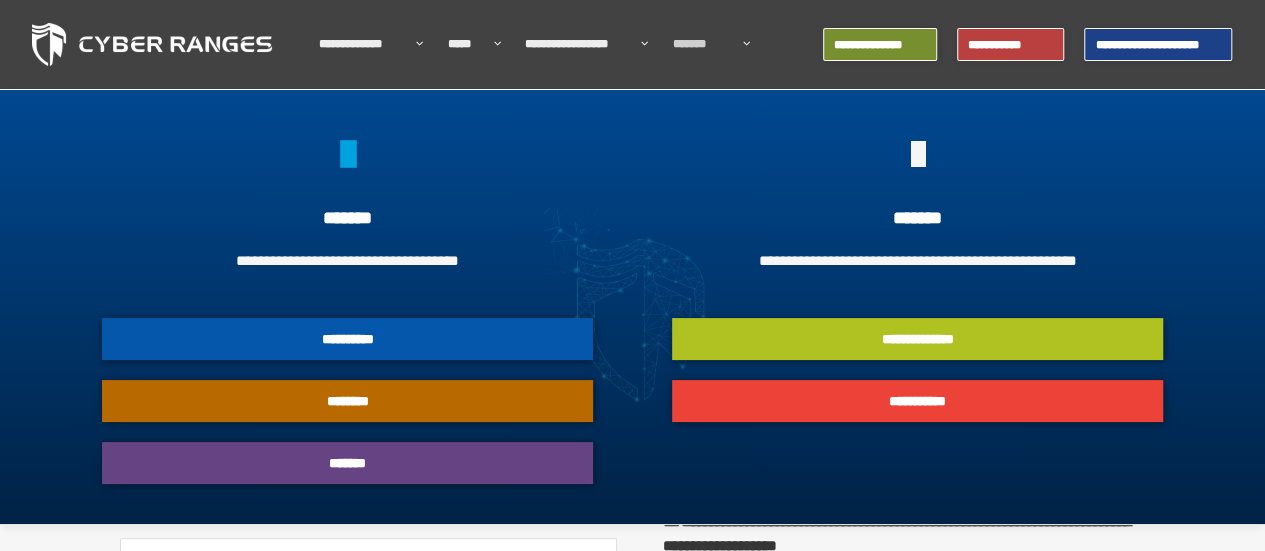 click on "**********" at bounding box center (917, 339) 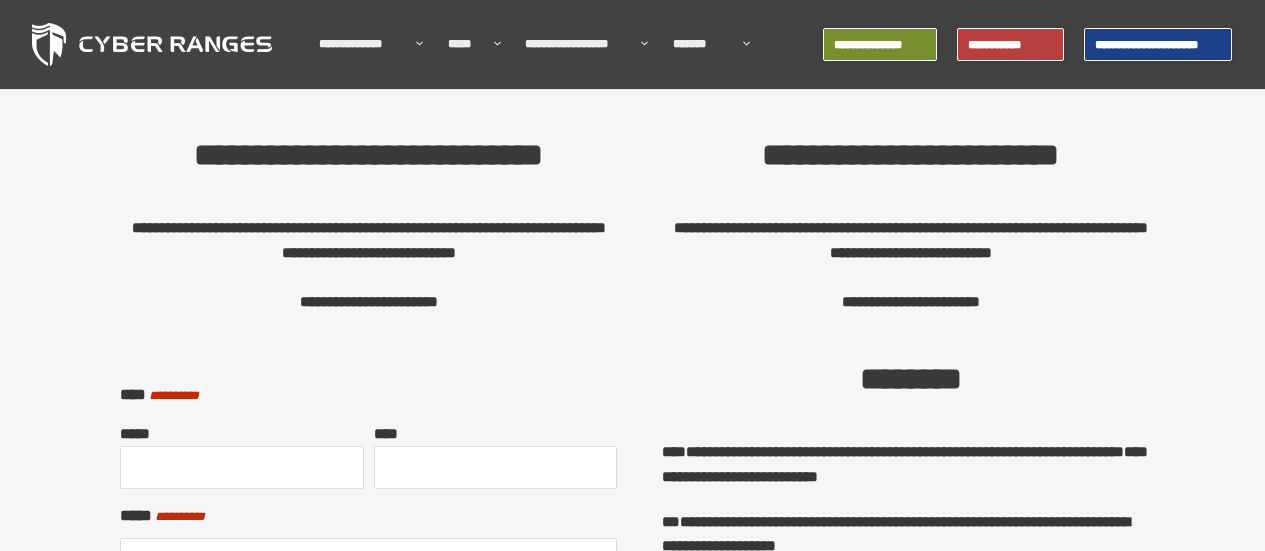 scroll, scrollTop: 0, scrollLeft: 0, axis: both 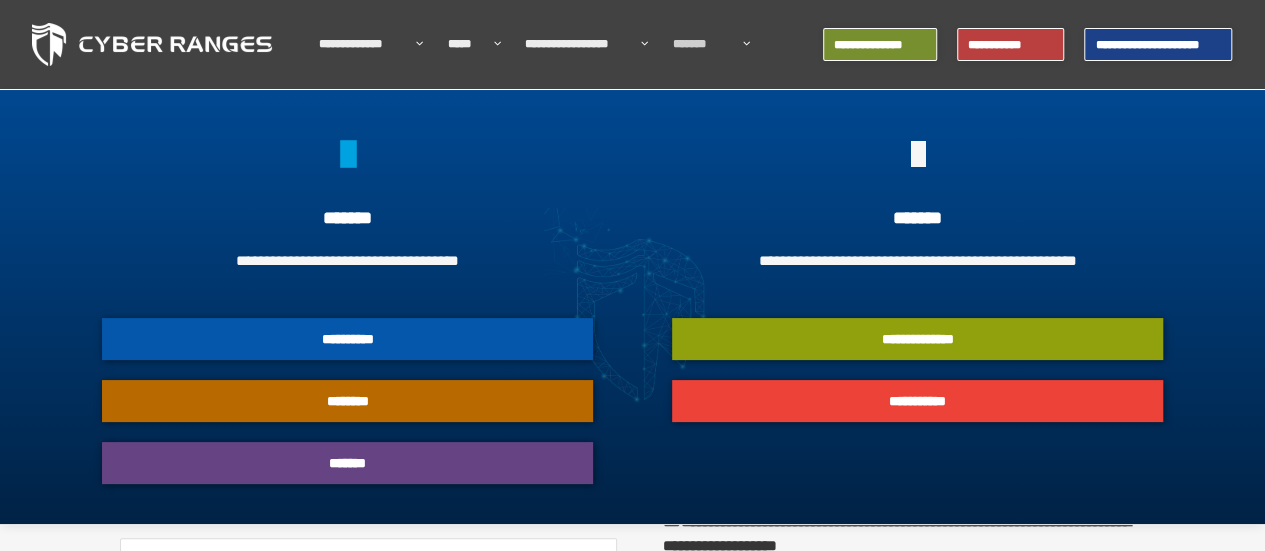 click 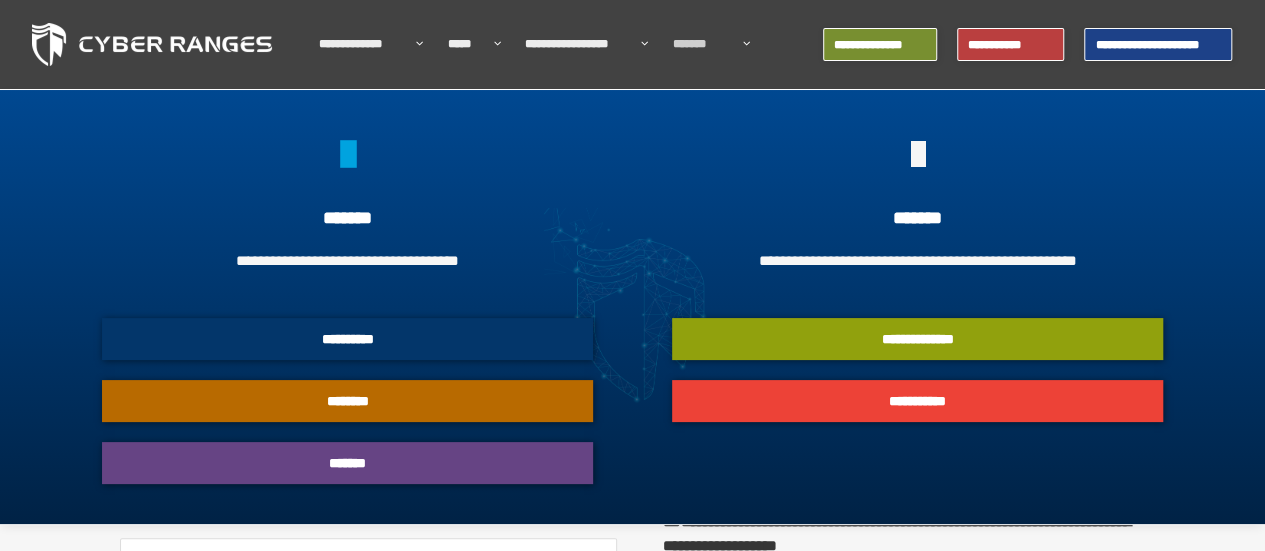 click on "**********" at bounding box center [347, 339] 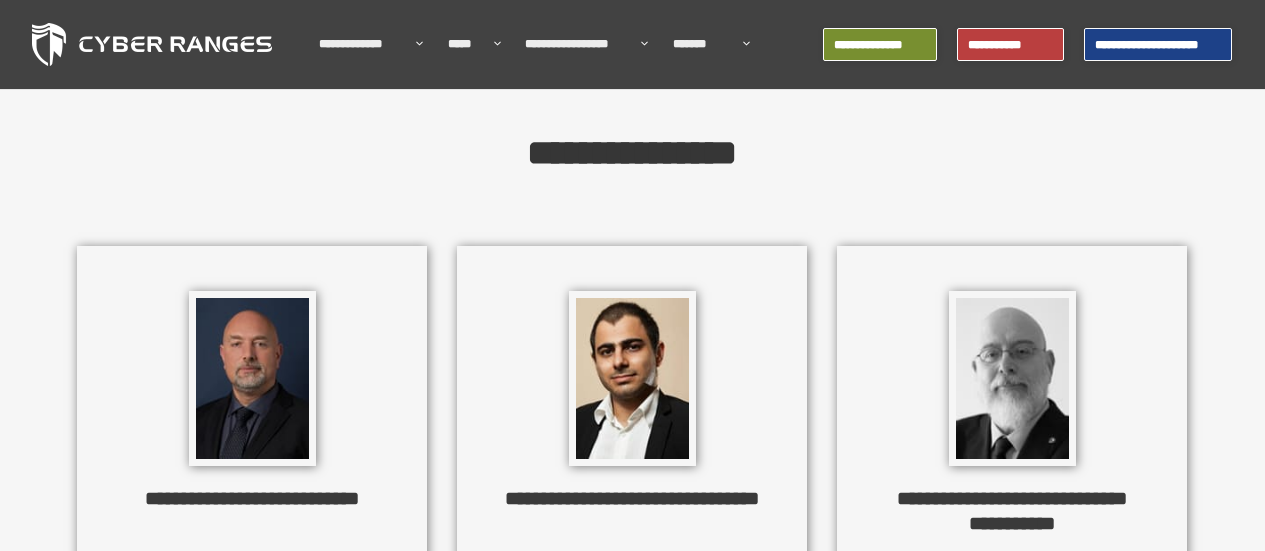 scroll, scrollTop: 0, scrollLeft: 0, axis: both 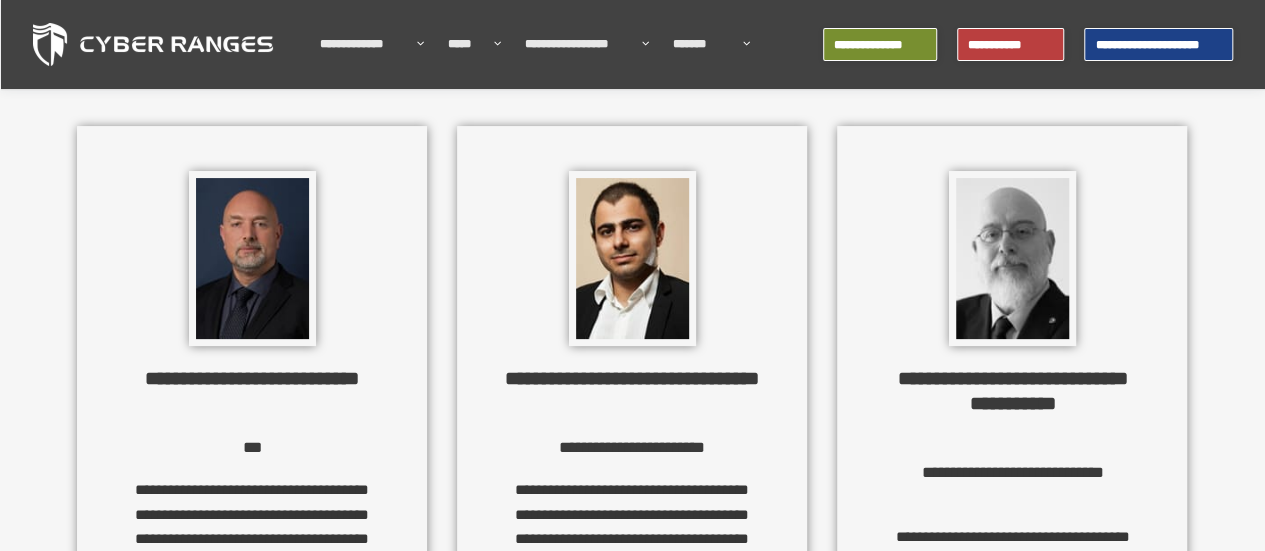 click at bounding box center (252, 258) 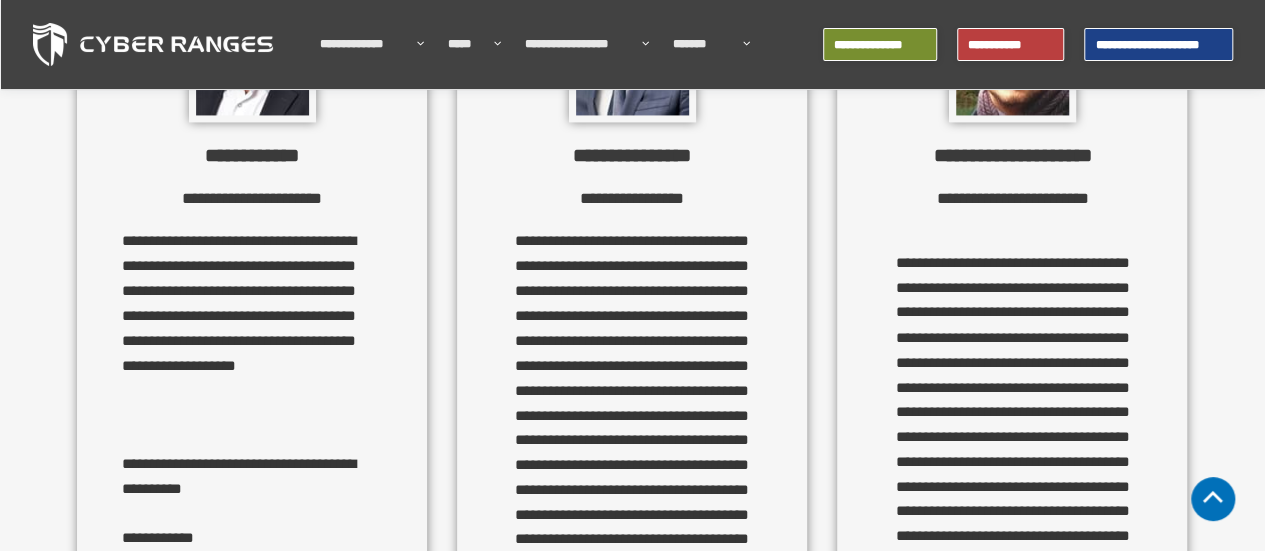 scroll, scrollTop: 1544, scrollLeft: 0, axis: vertical 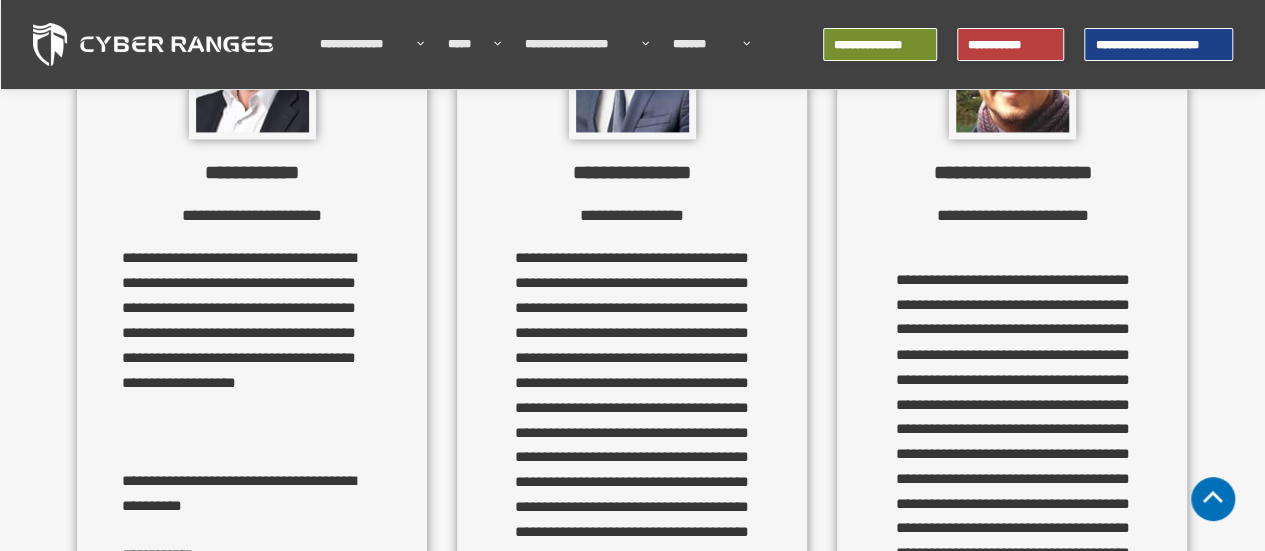 click on "**********" at bounding box center [1018, 44] 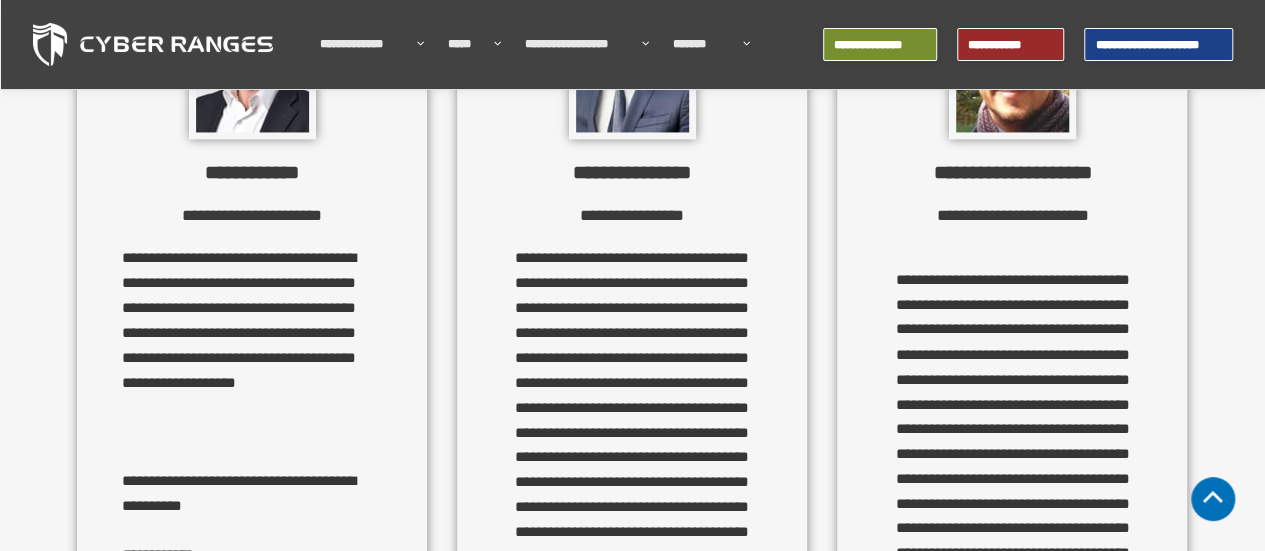 click on "**********" at bounding box center (1010, 44) 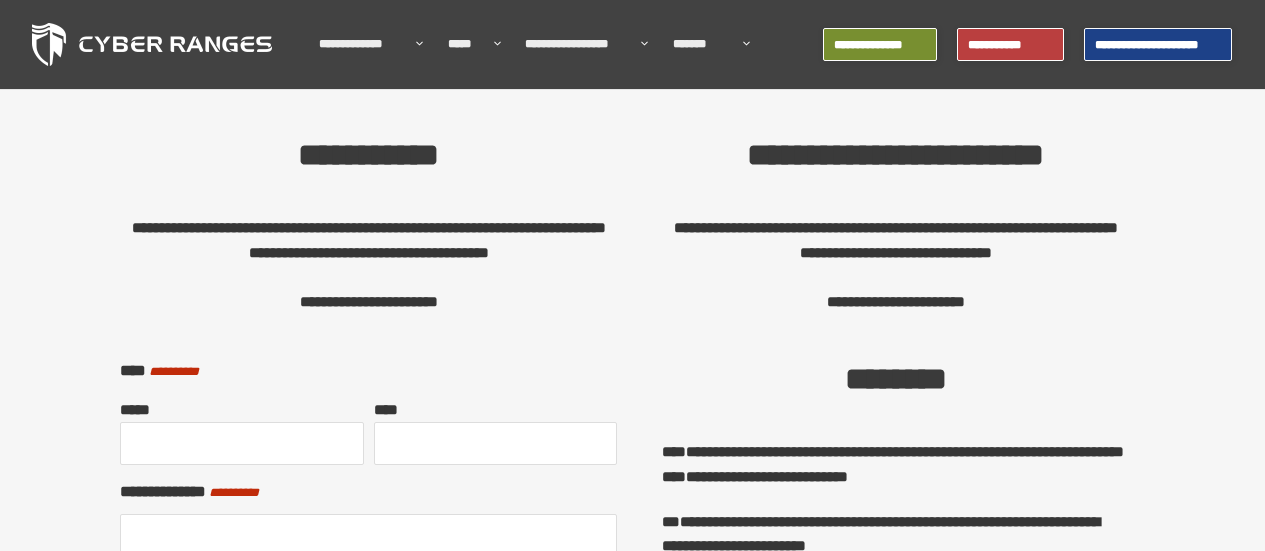 scroll, scrollTop: 0, scrollLeft: 0, axis: both 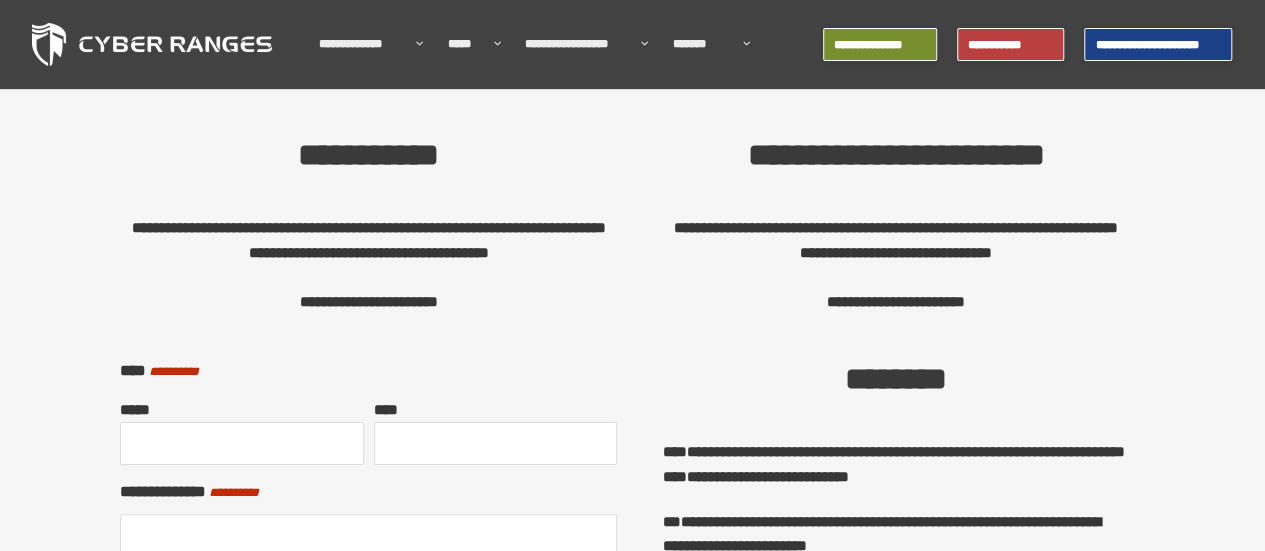drag, startPoint x: 1262, startPoint y: 65, endPoint x: 1261, endPoint y: 81, distance: 16.03122 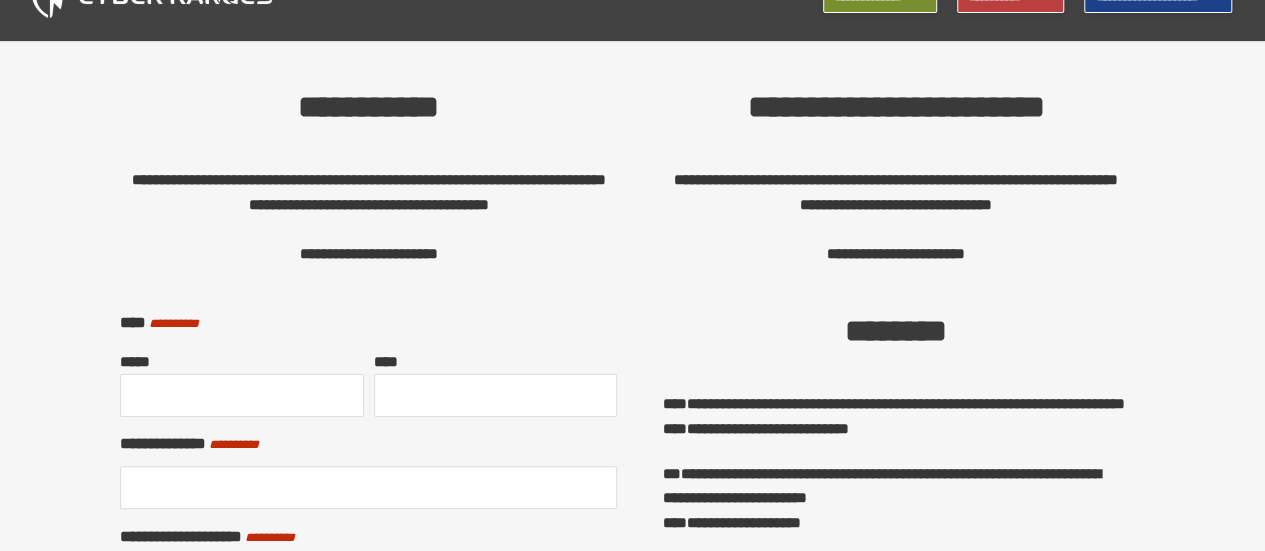 scroll, scrollTop: 0, scrollLeft: 0, axis: both 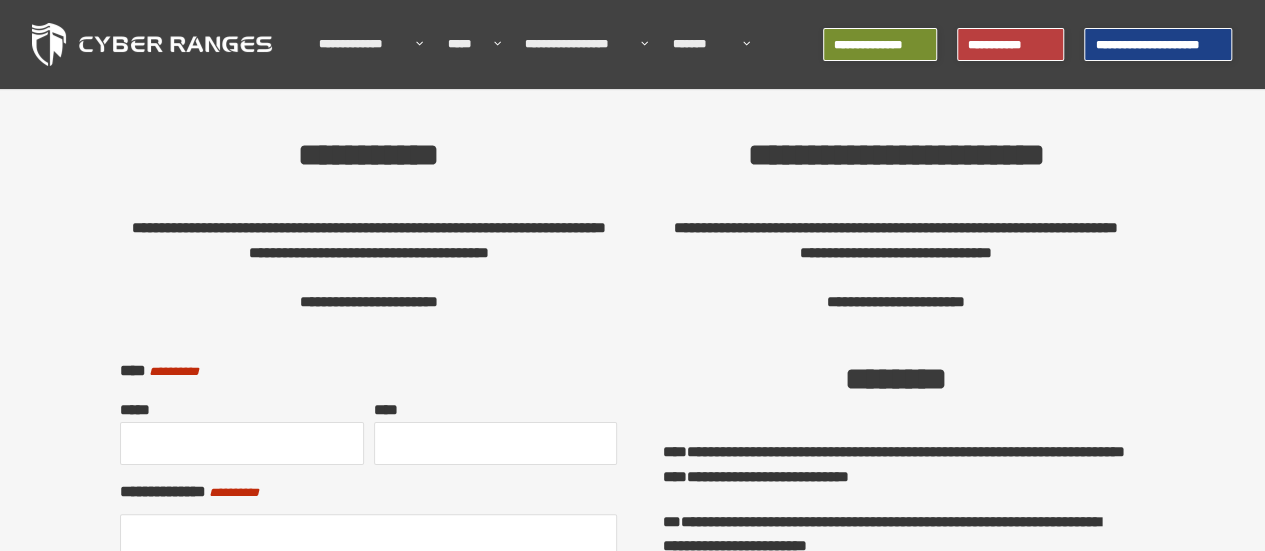 drag, startPoint x: 1274, startPoint y: 39, endPoint x: 1216, endPoint y: 19, distance: 61.351448 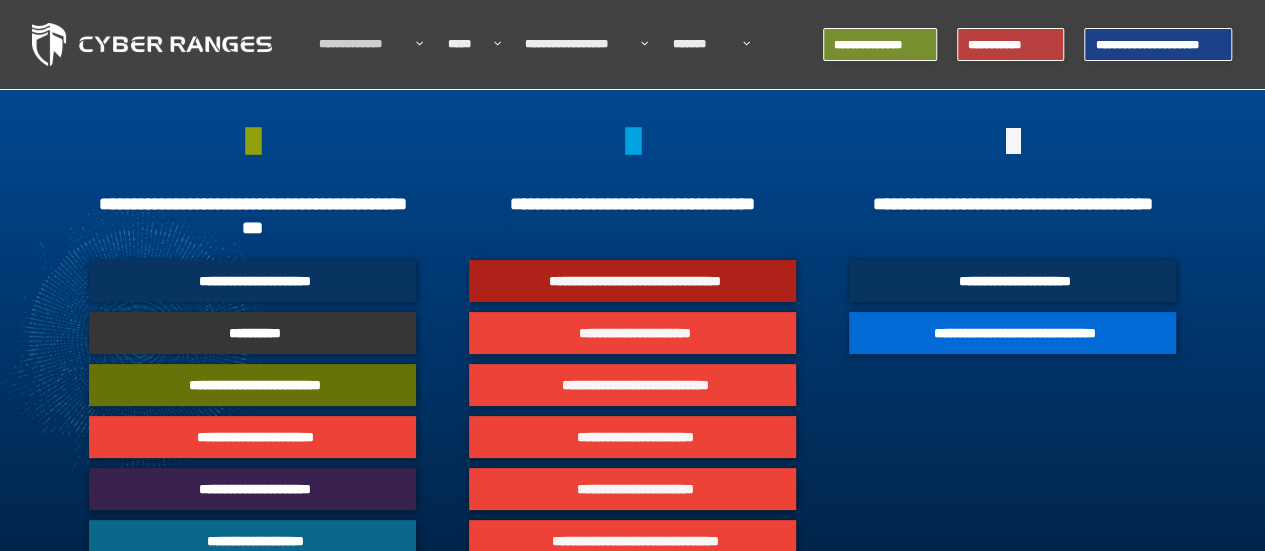 click 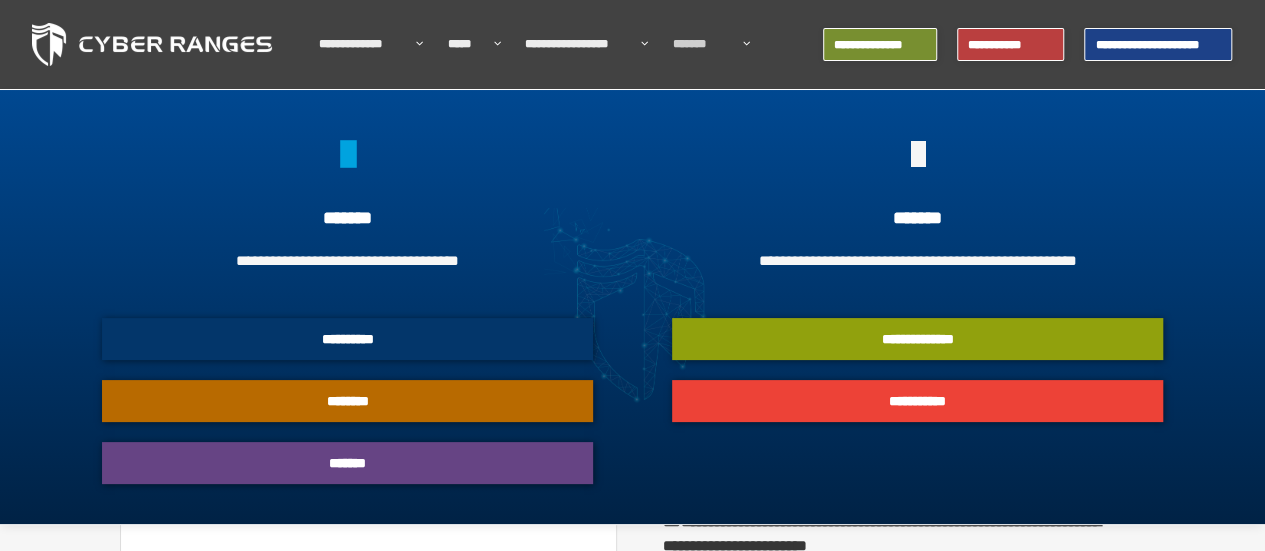 click on "**********" at bounding box center [347, 339] 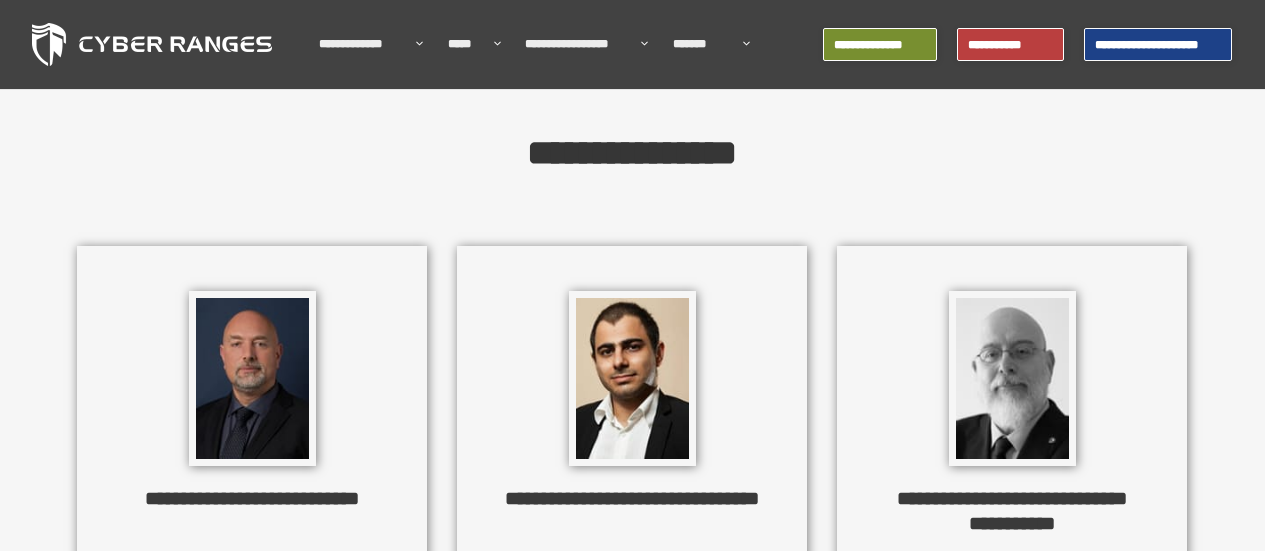 scroll, scrollTop: 0, scrollLeft: 0, axis: both 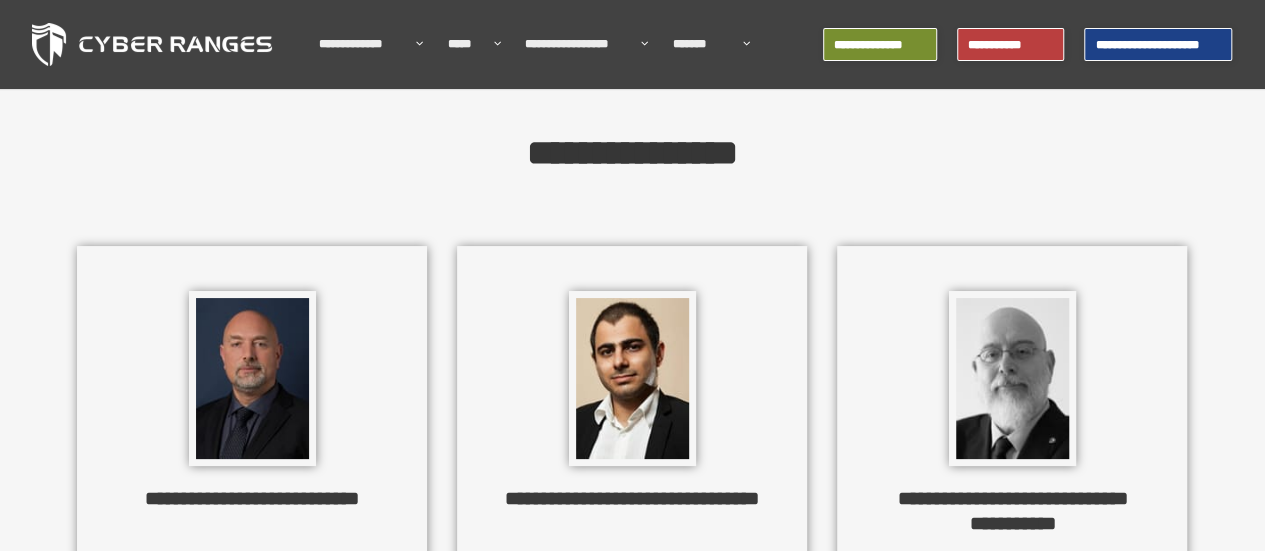 click at bounding box center (252, 378) 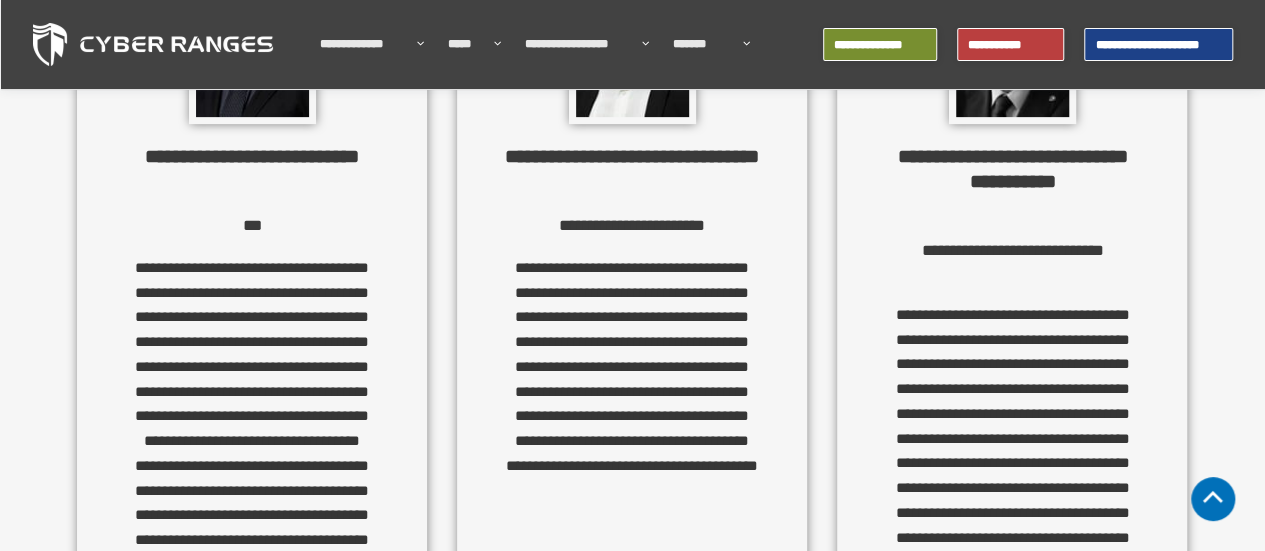 scroll, scrollTop: 220, scrollLeft: 0, axis: vertical 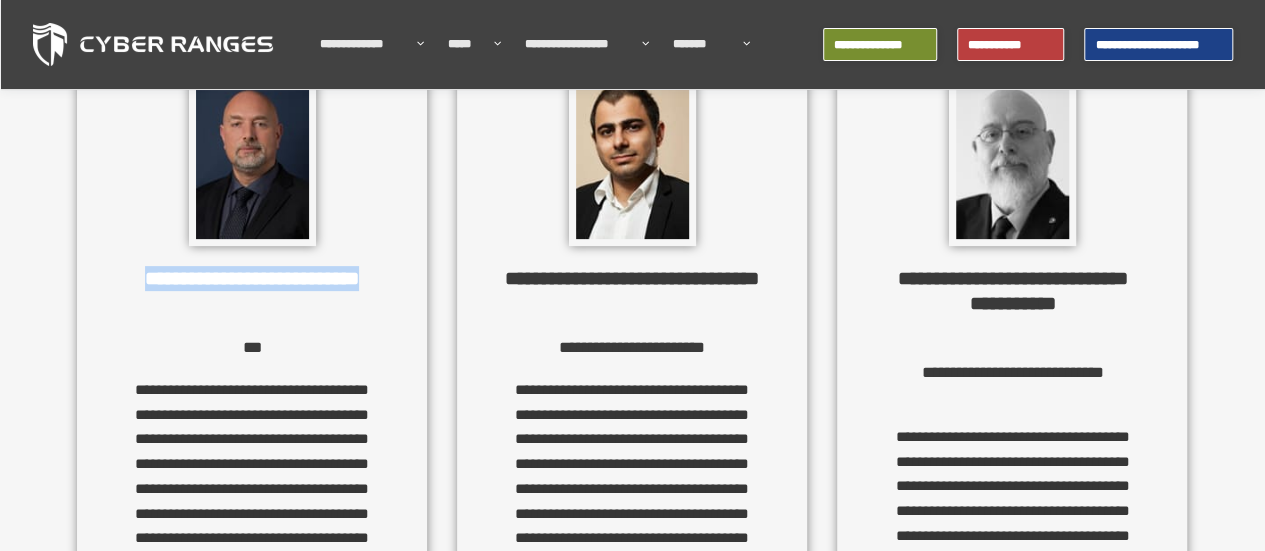 drag, startPoint x: 148, startPoint y: 283, endPoint x: 311, endPoint y: 312, distance: 165.55966 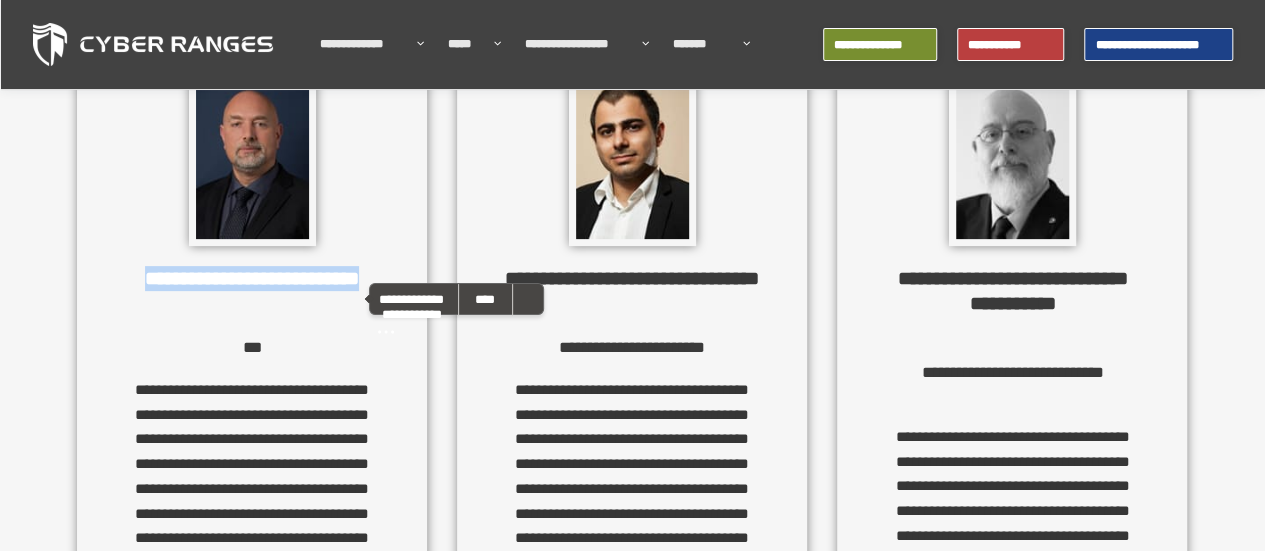 copy on "**********" 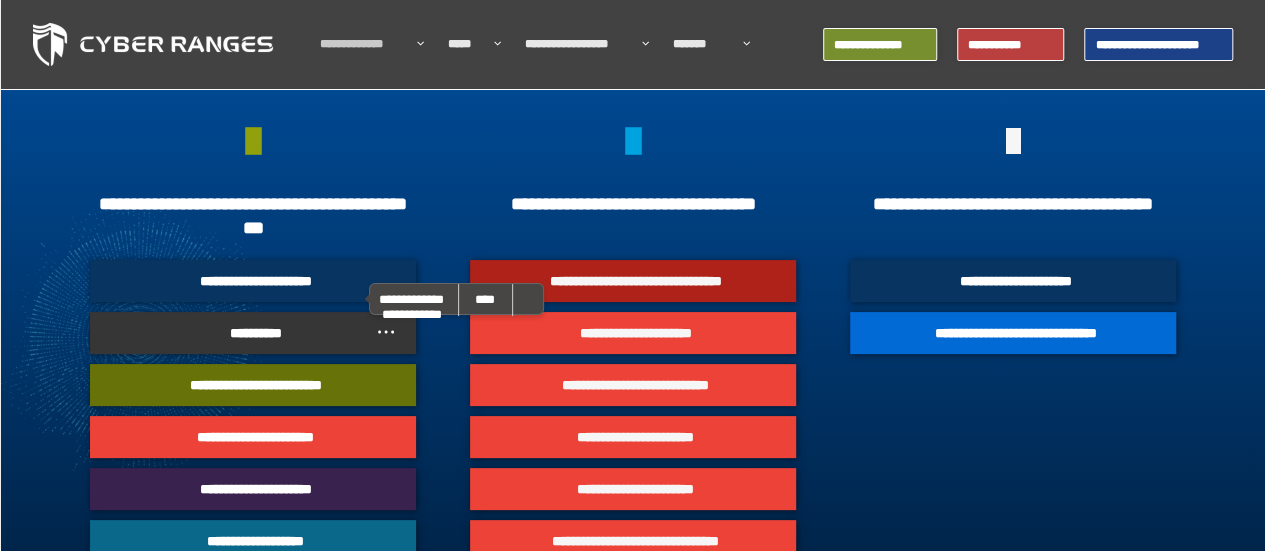 click 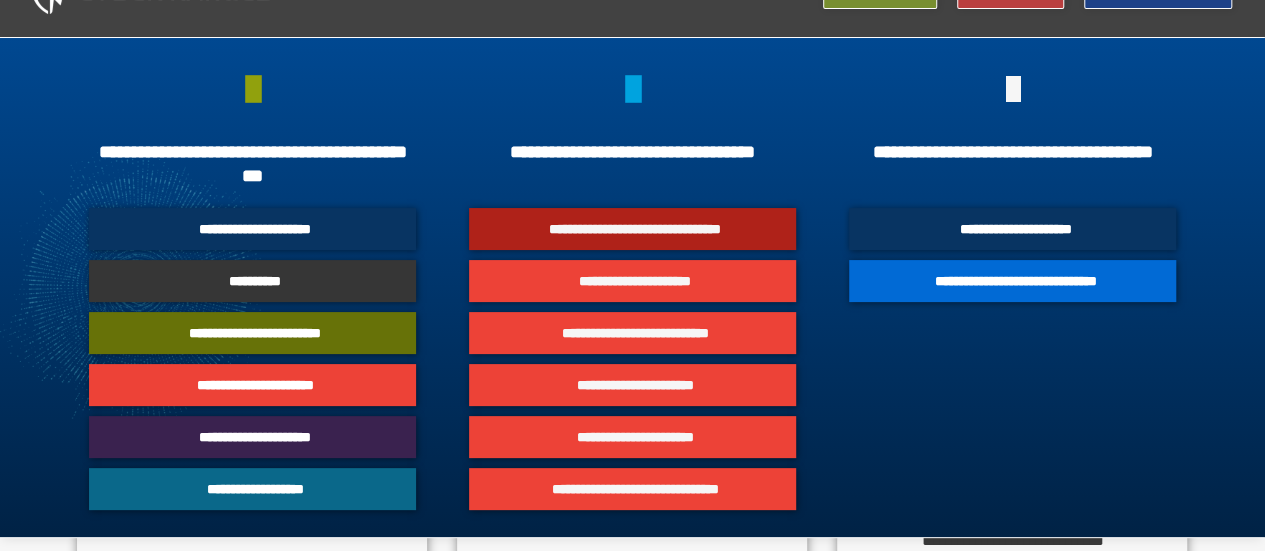 scroll, scrollTop: 0, scrollLeft: 0, axis: both 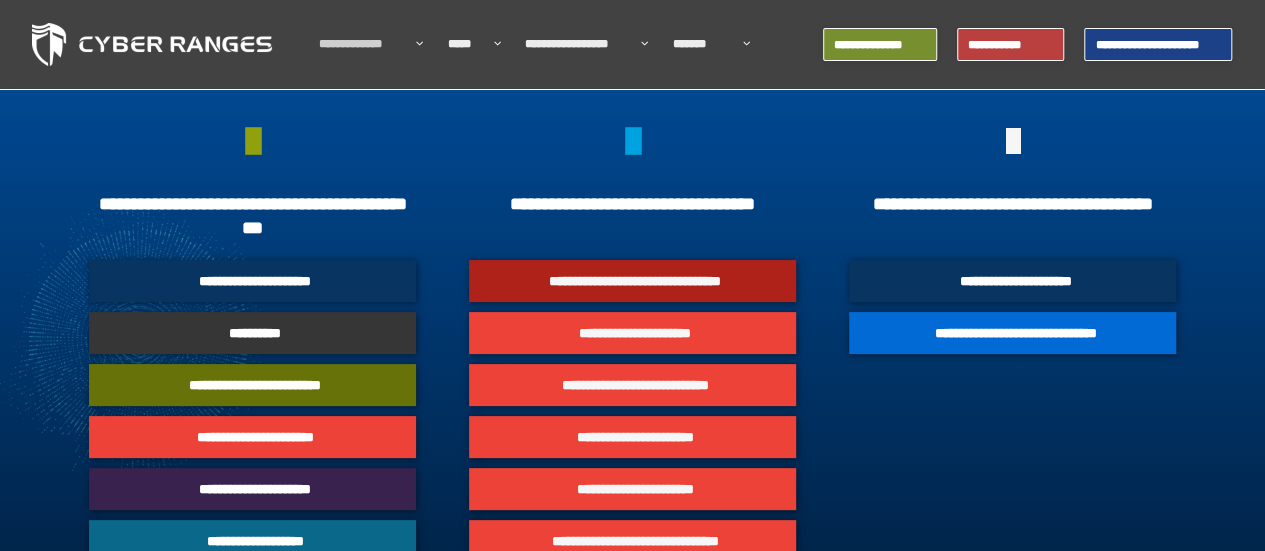 click 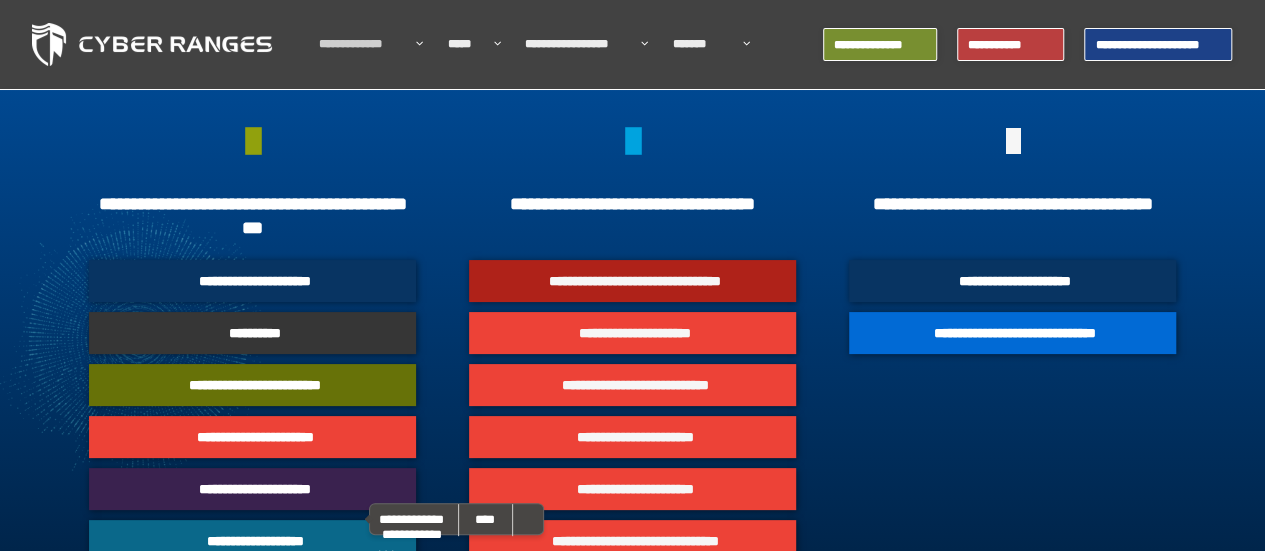 click at bounding box center (632, 339) 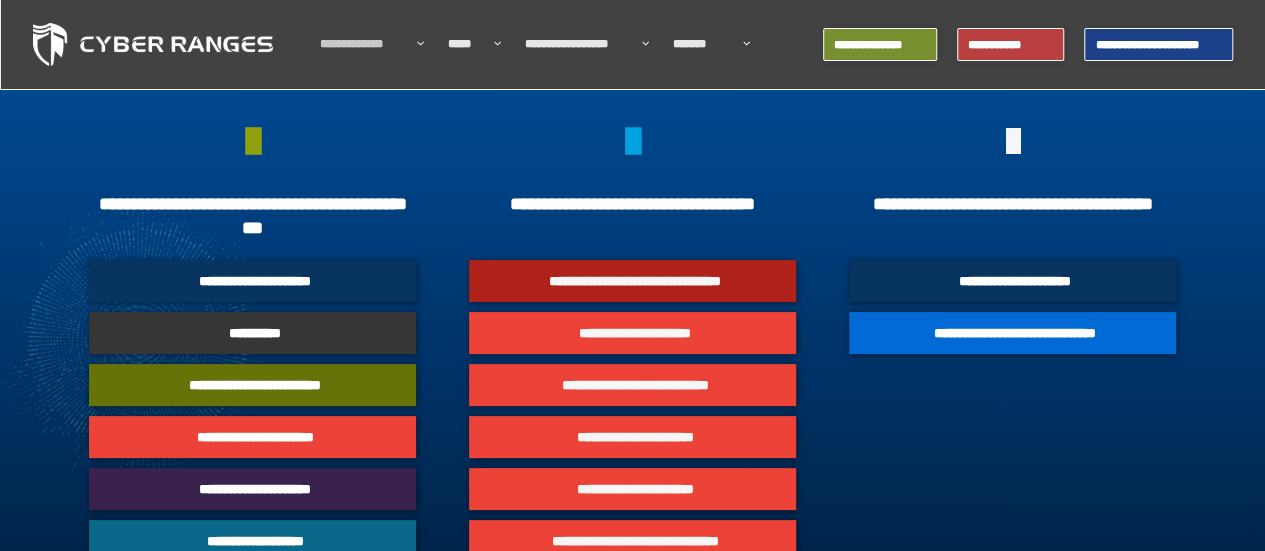 scroll, scrollTop: 200, scrollLeft: 0, axis: vertical 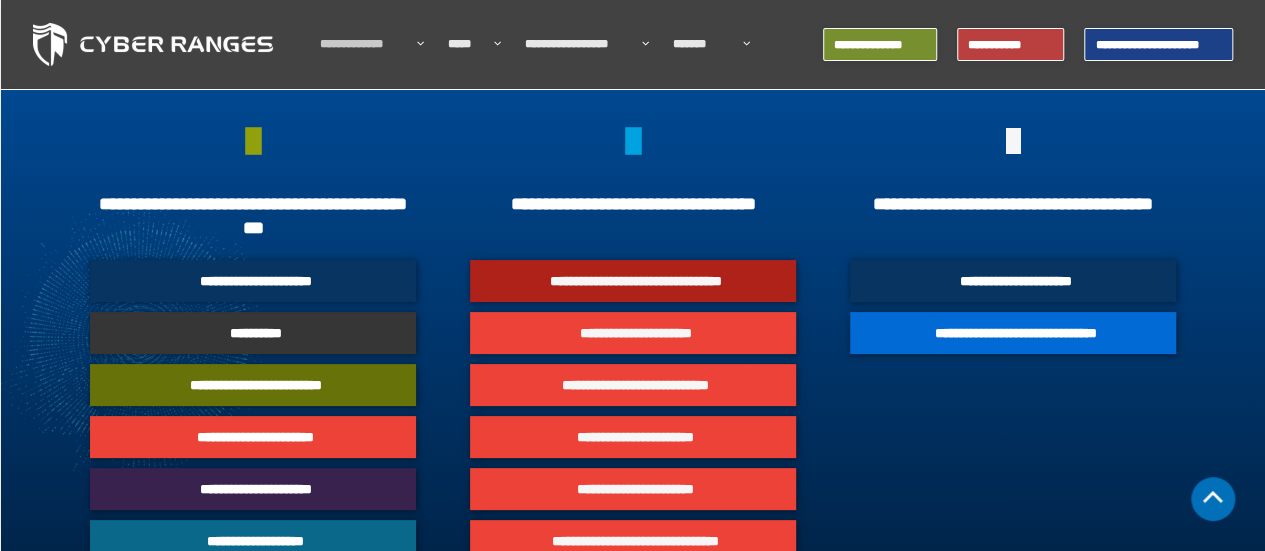 click on "**********" at bounding box center (363, 44) 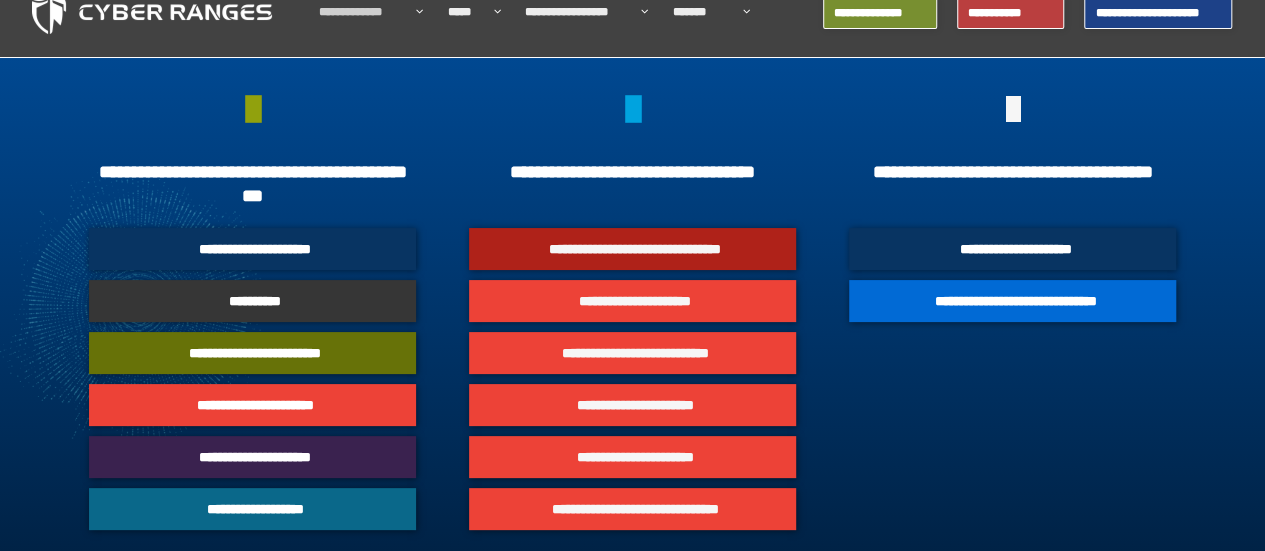 scroll, scrollTop: 0, scrollLeft: 0, axis: both 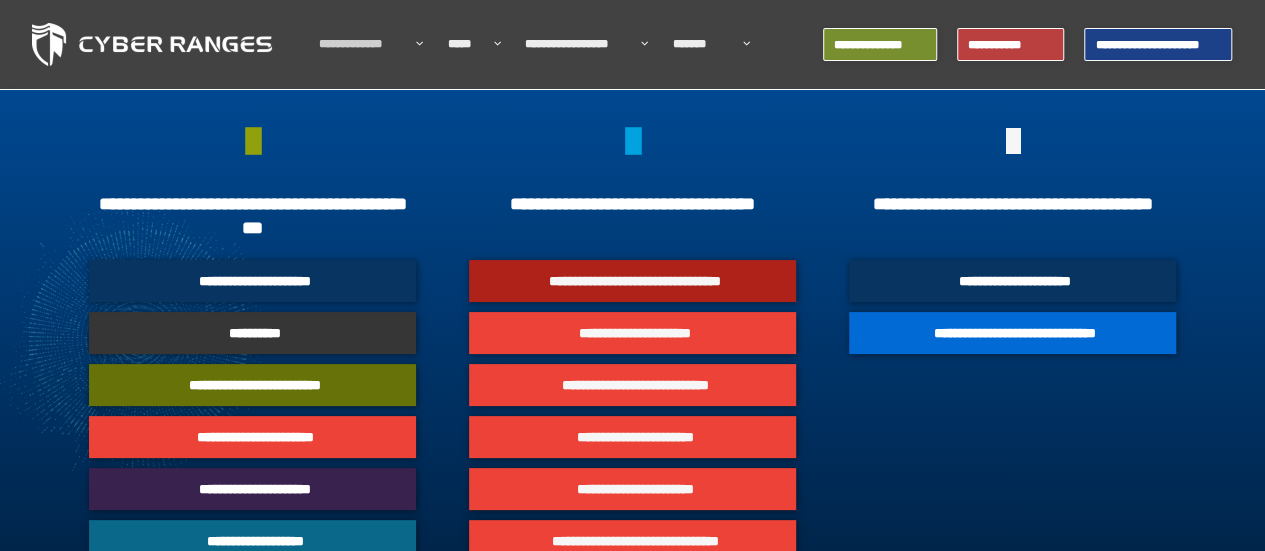 click on "**********" at bounding box center [362, 44] 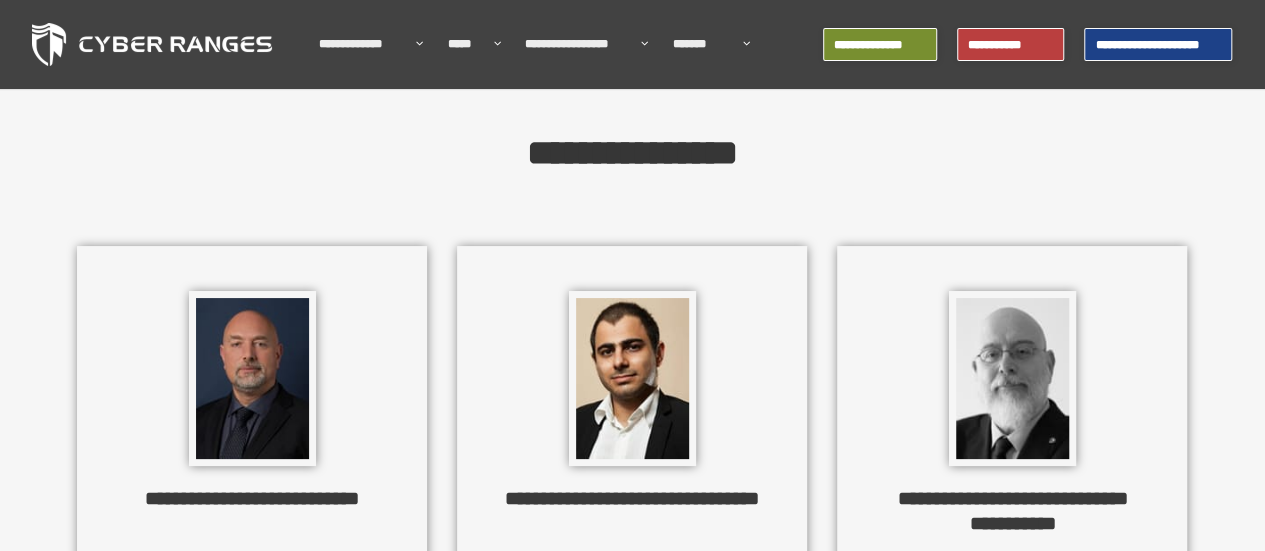 click at bounding box center (152, 44) 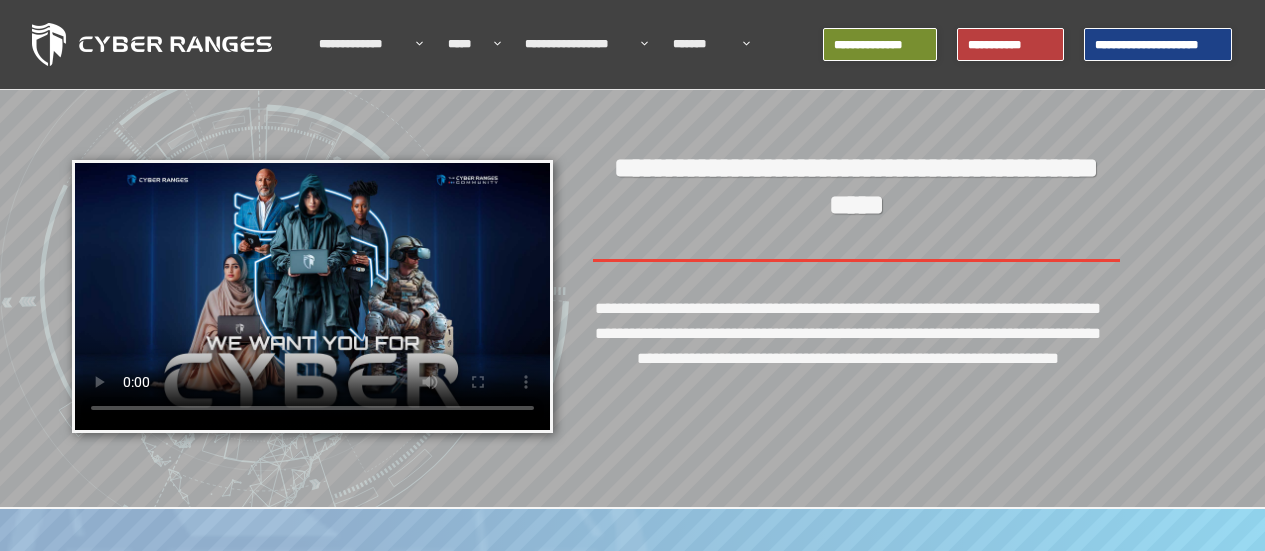 scroll, scrollTop: 0, scrollLeft: 0, axis: both 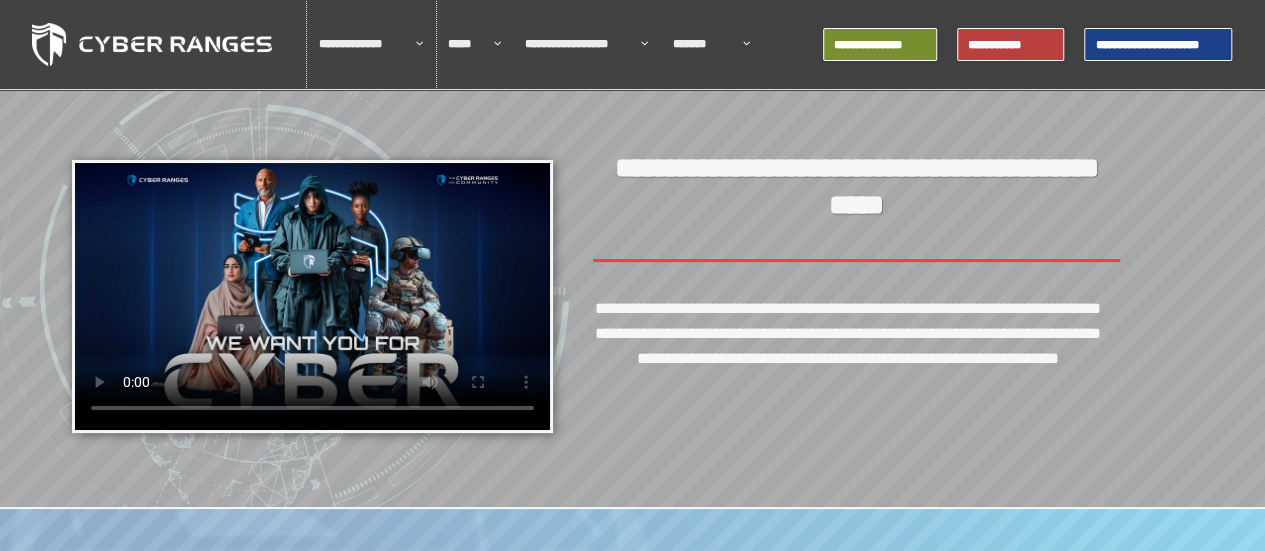 click on "**********" at bounding box center (362, 44) 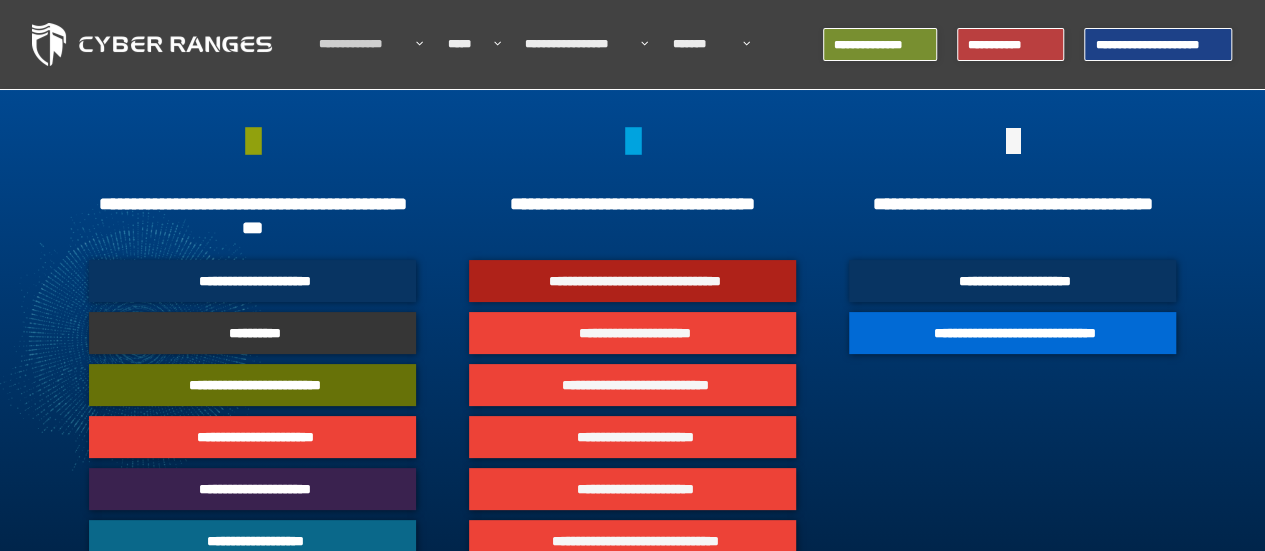 click at bounding box center [632, 339] 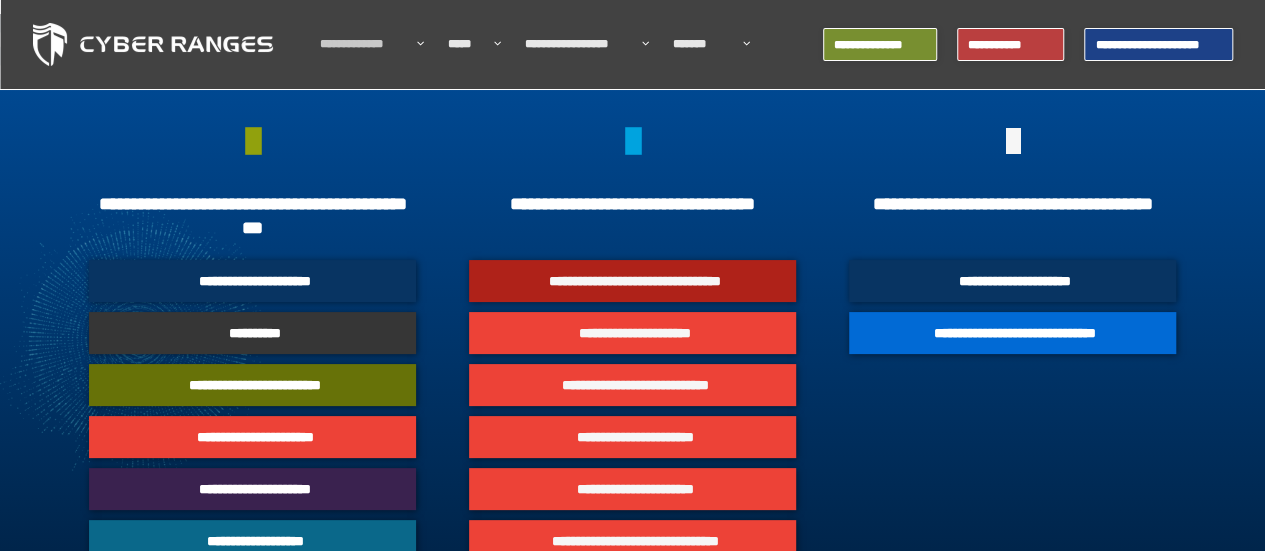scroll, scrollTop: 80, scrollLeft: 0, axis: vertical 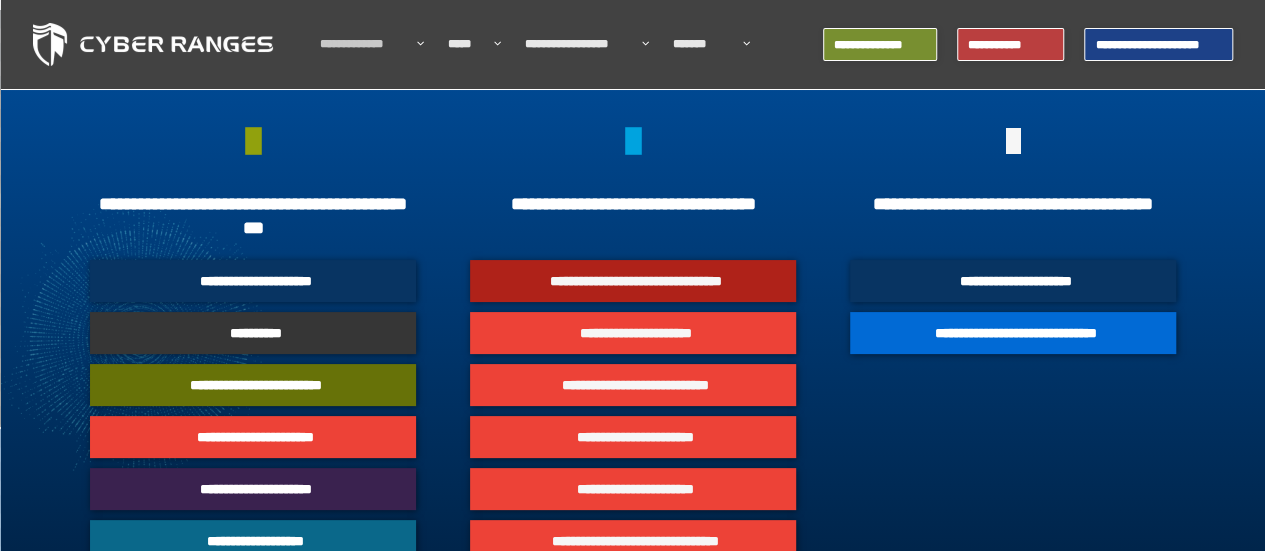 click on "**********" at bounding box center [363, 44] 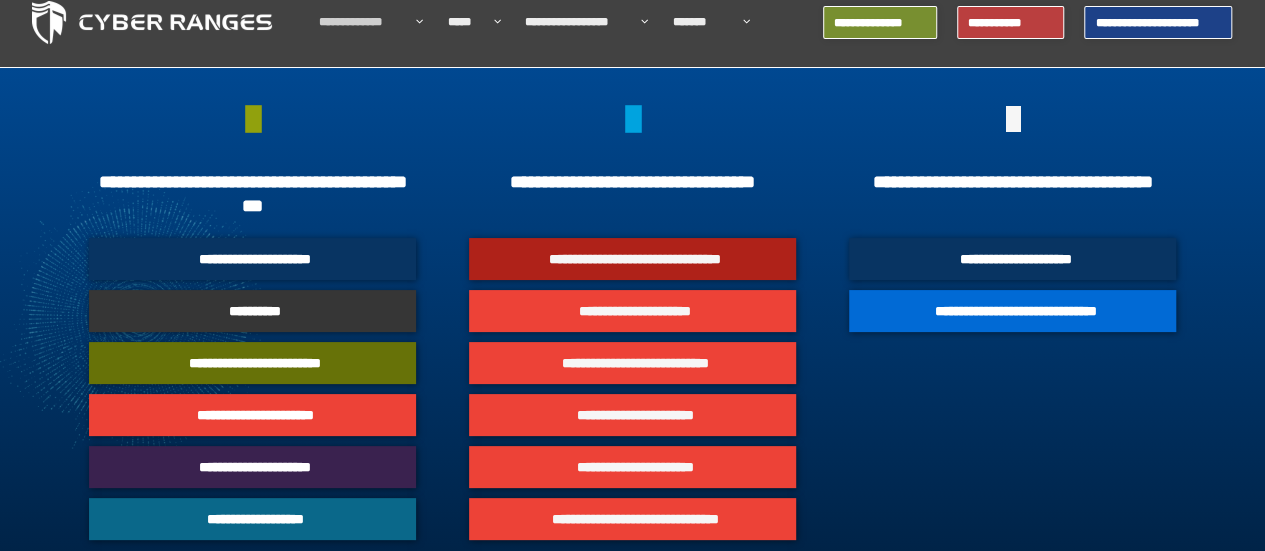 scroll, scrollTop: 0, scrollLeft: 0, axis: both 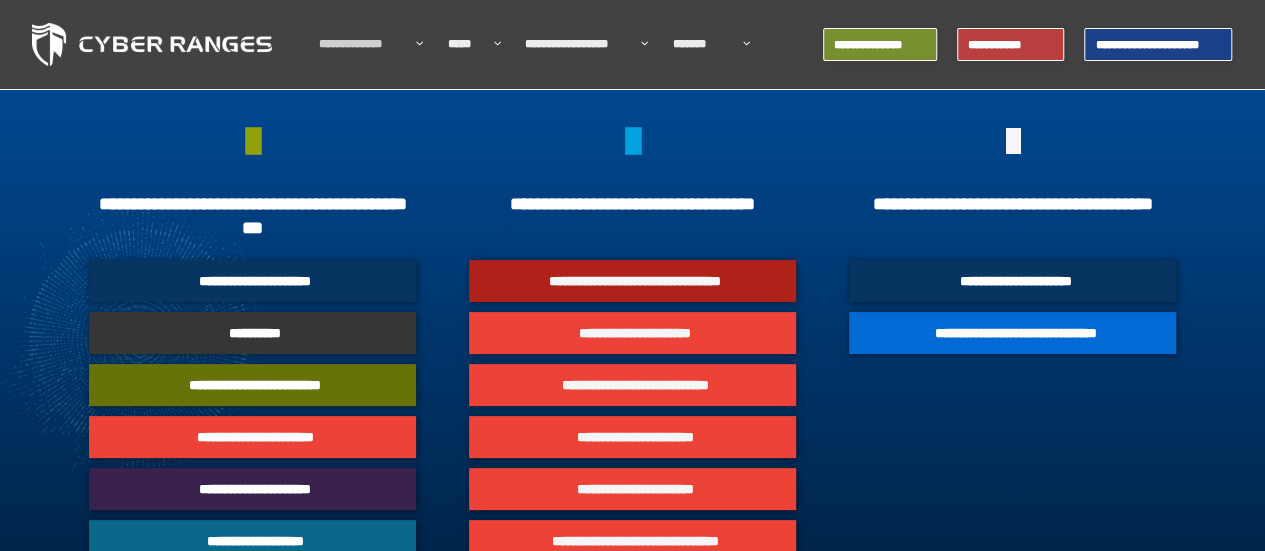 click on "**********" at bounding box center (362, 44) 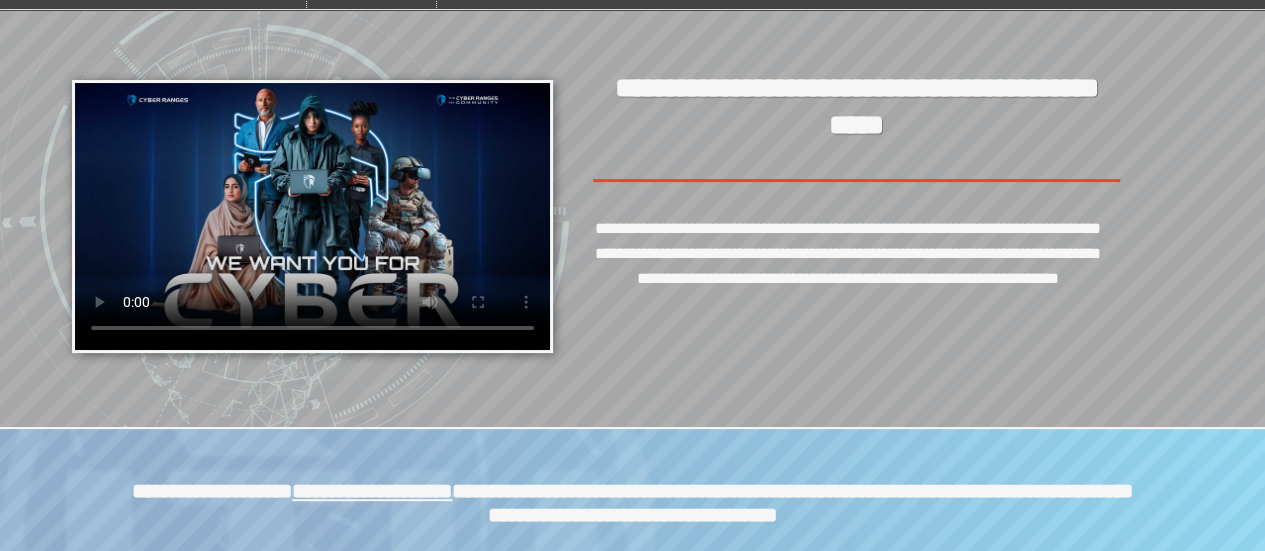 scroll, scrollTop: 0, scrollLeft: 0, axis: both 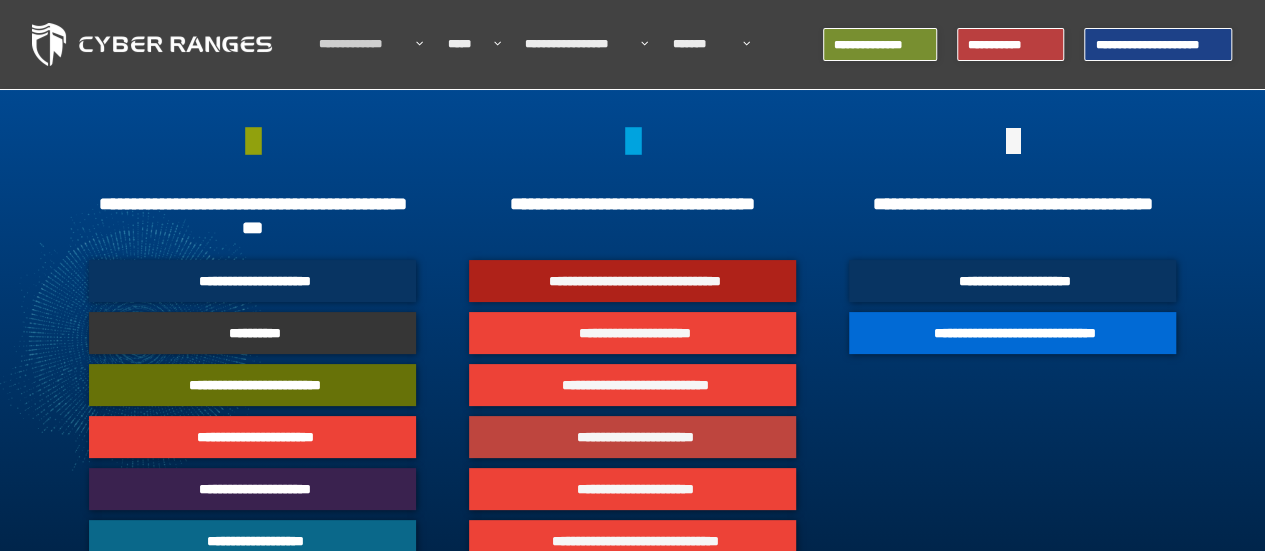 click on "**********" at bounding box center (634, 437) 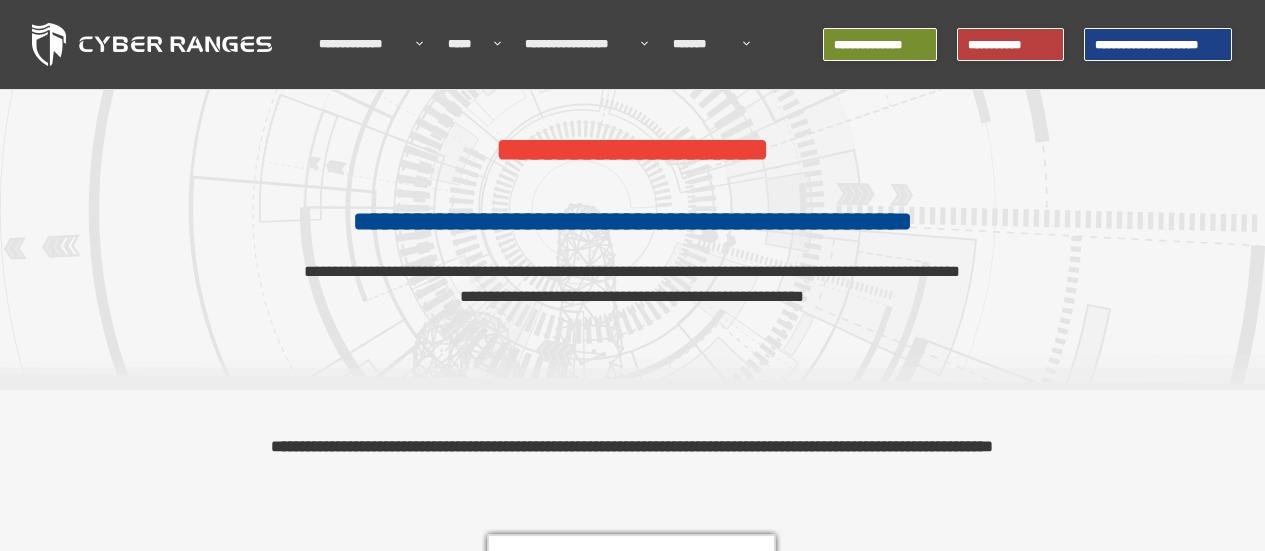 scroll, scrollTop: 0, scrollLeft: 0, axis: both 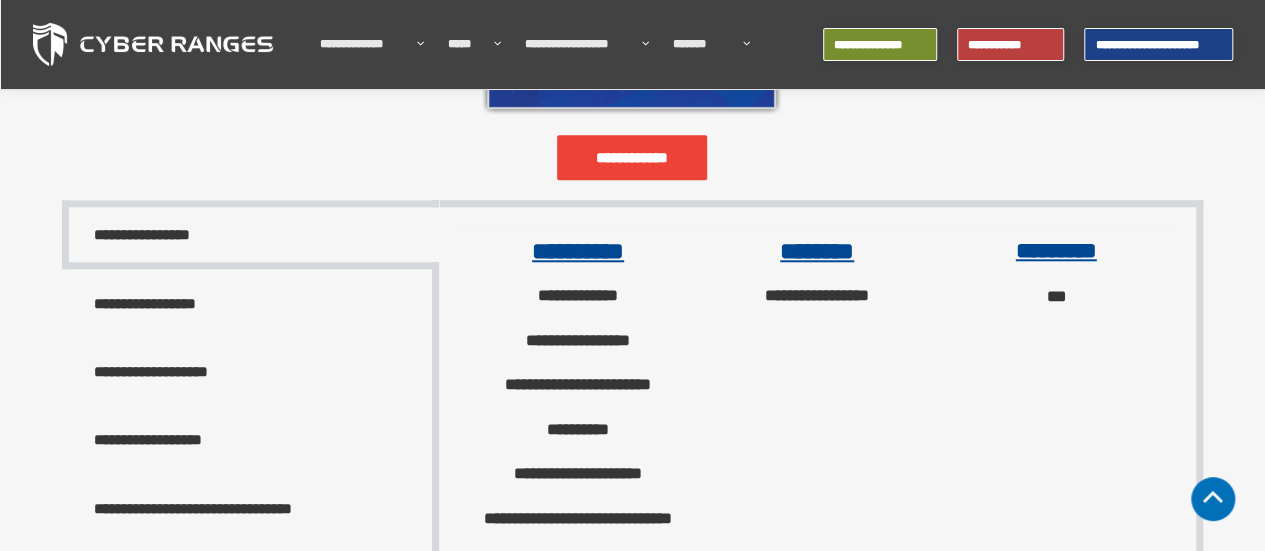 click on "**********" at bounding box center (250, 303) 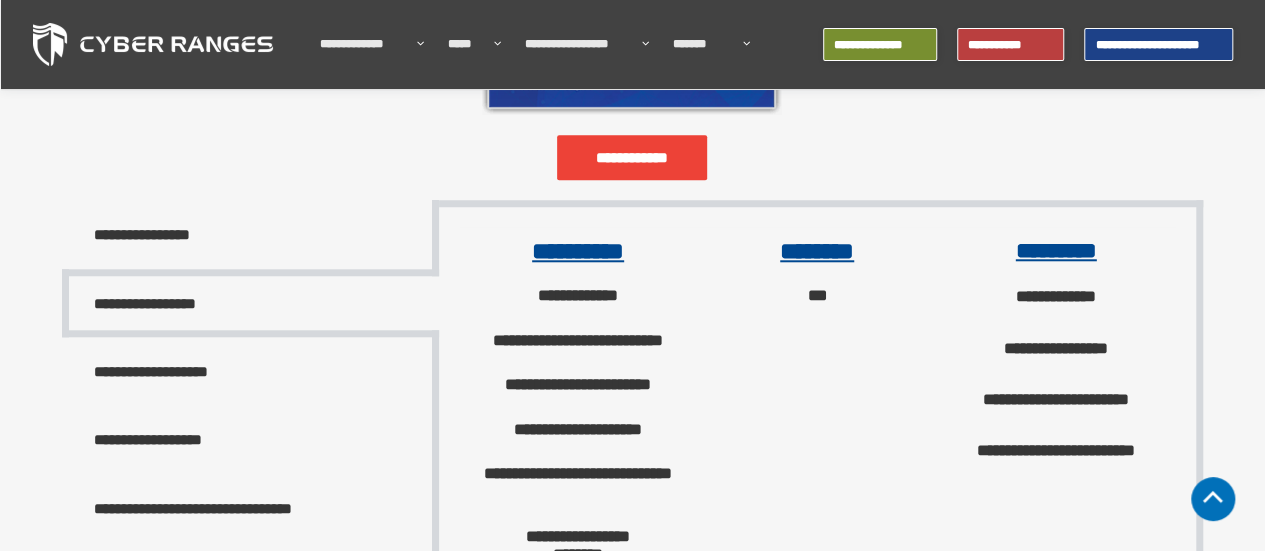 click on "**********" at bounding box center (250, 371) 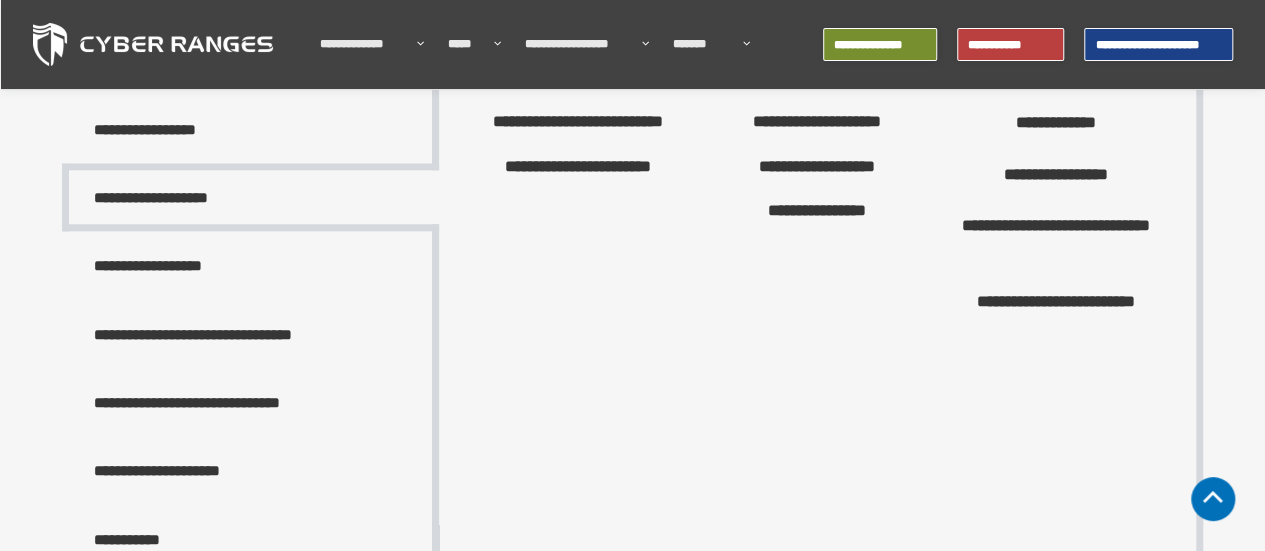 scroll, scrollTop: 1010, scrollLeft: 0, axis: vertical 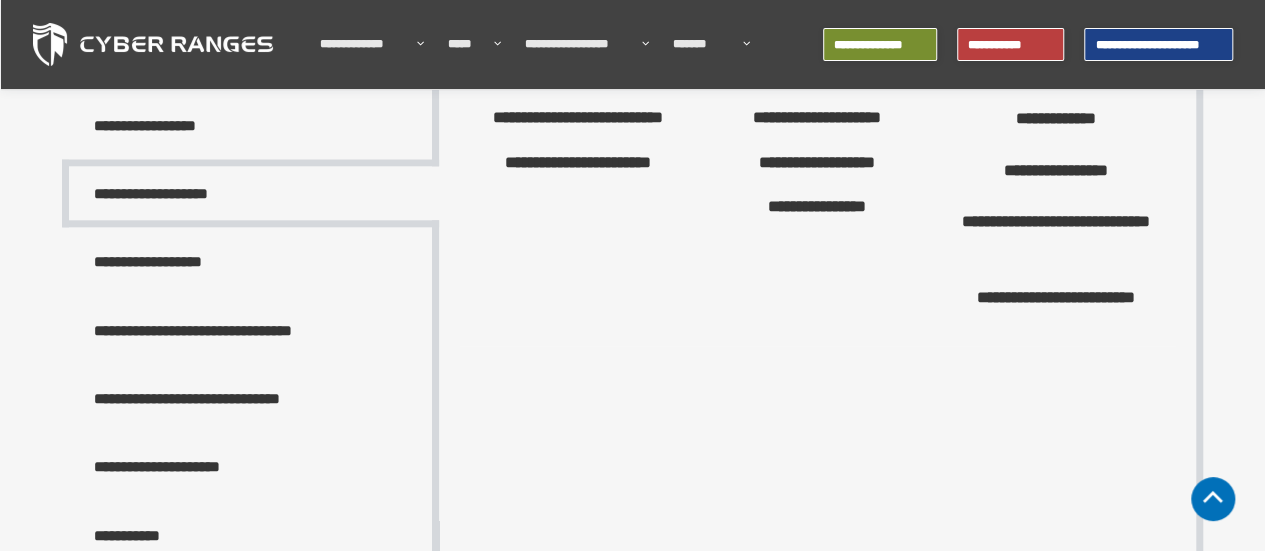 click on "**********" at bounding box center [250, 261] 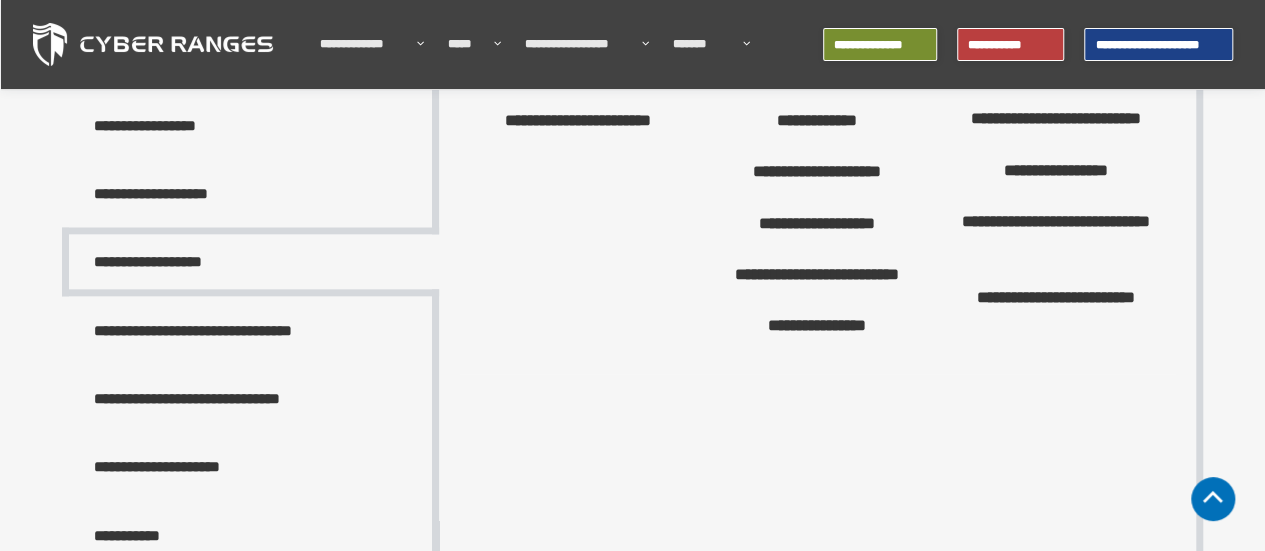 click on "**********" at bounding box center [250, 330] 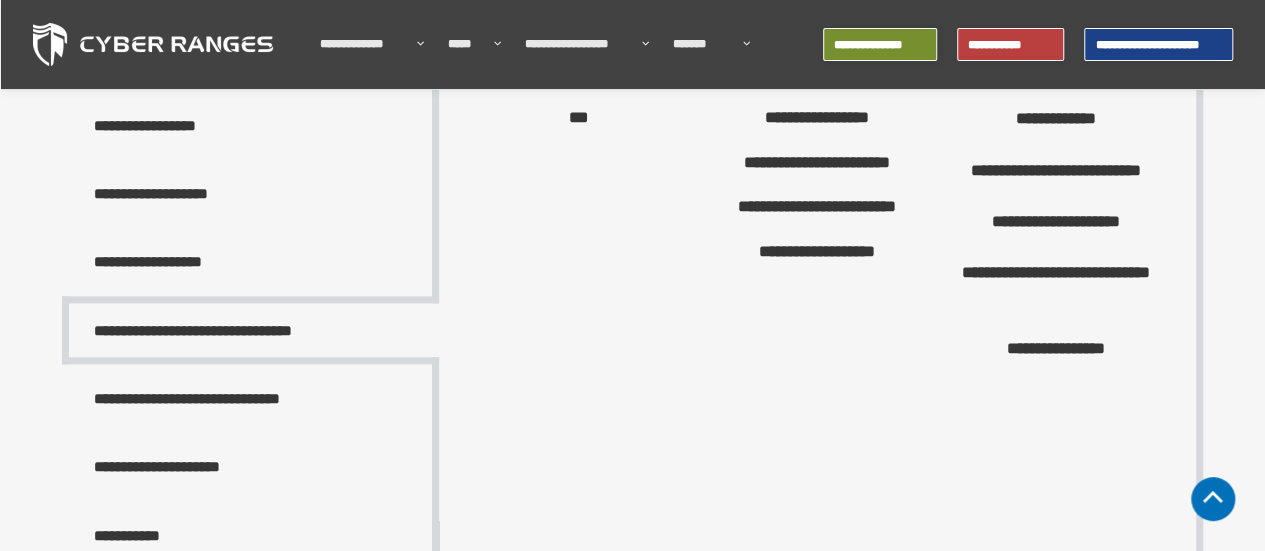 click on "**********" at bounding box center (250, 398) 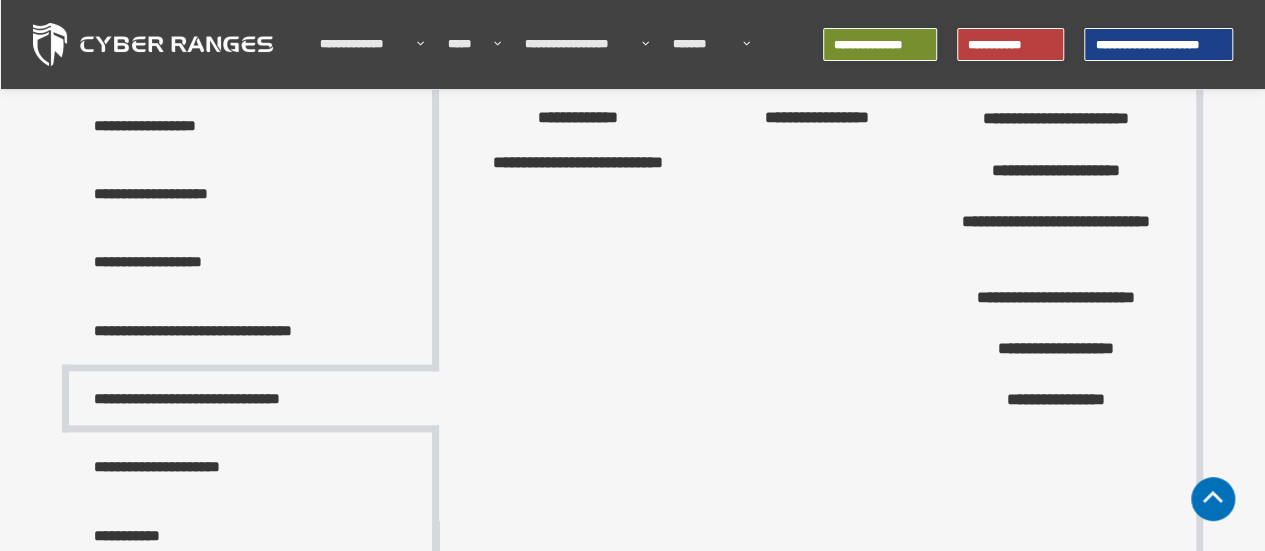 click on "**********" at bounding box center [250, 466] 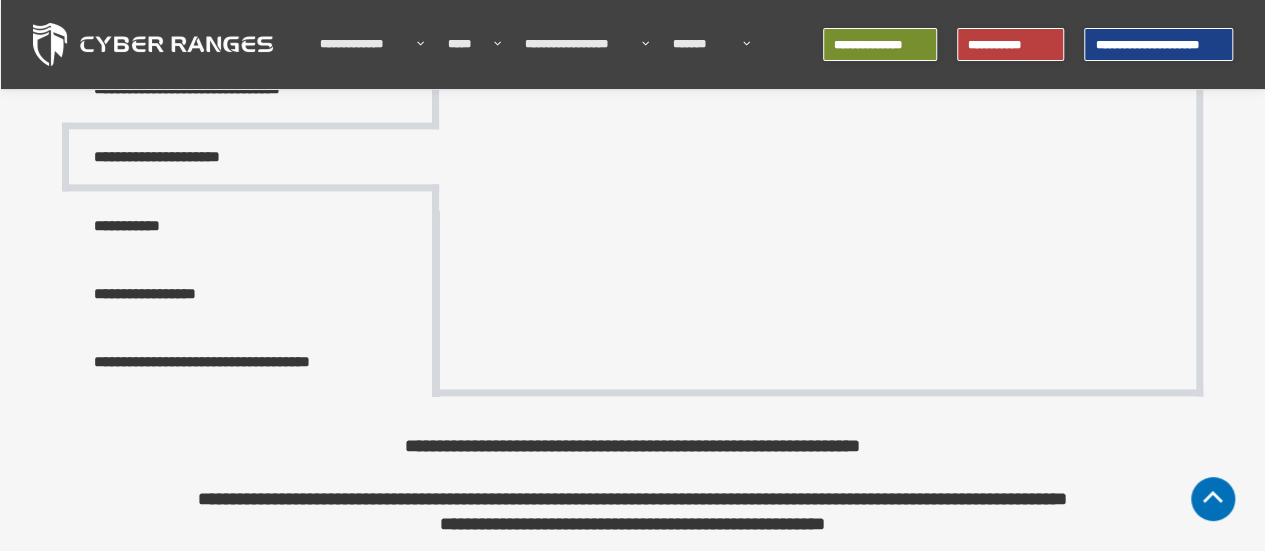 scroll, scrollTop: 1330, scrollLeft: 0, axis: vertical 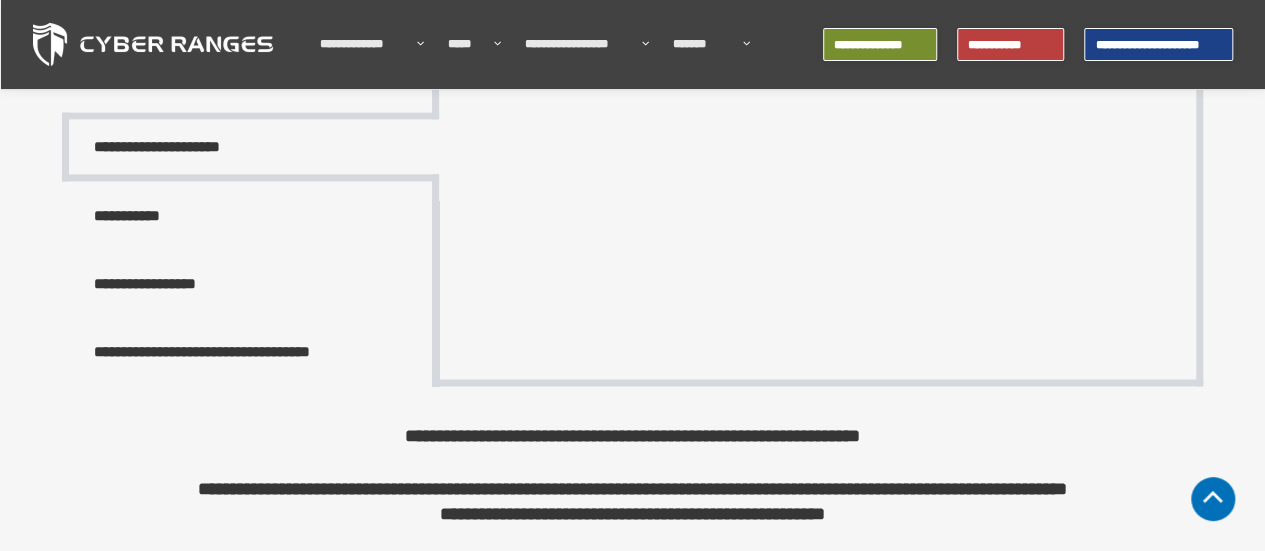click on "**********" at bounding box center (250, 283) 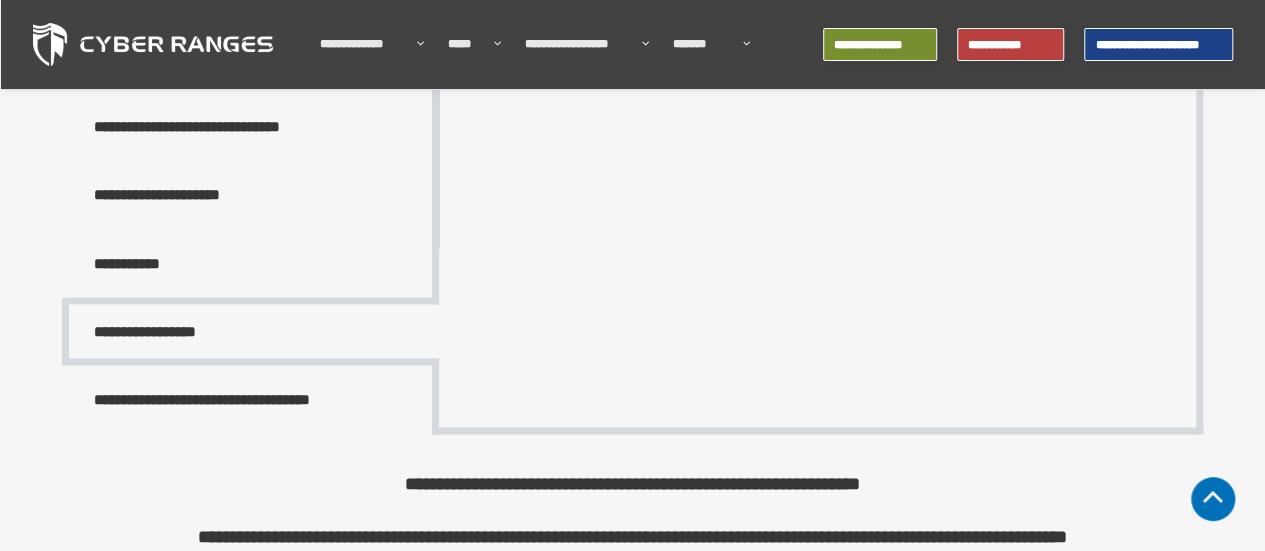 scroll, scrollTop: 1293, scrollLeft: 0, axis: vertical 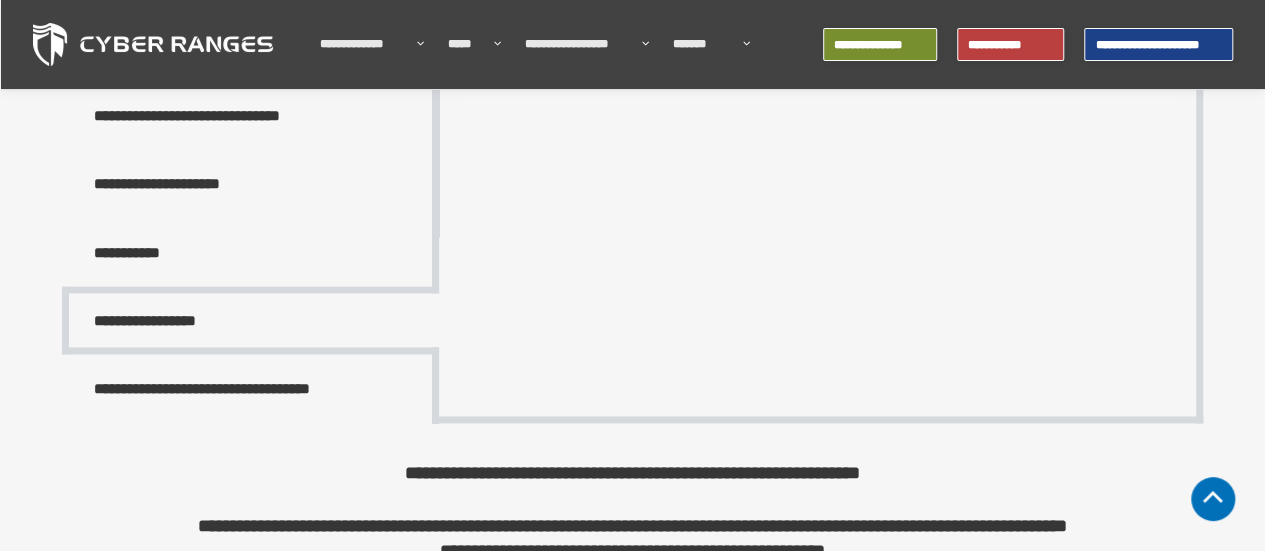 click on "**********" at bounding box center (250, 388) 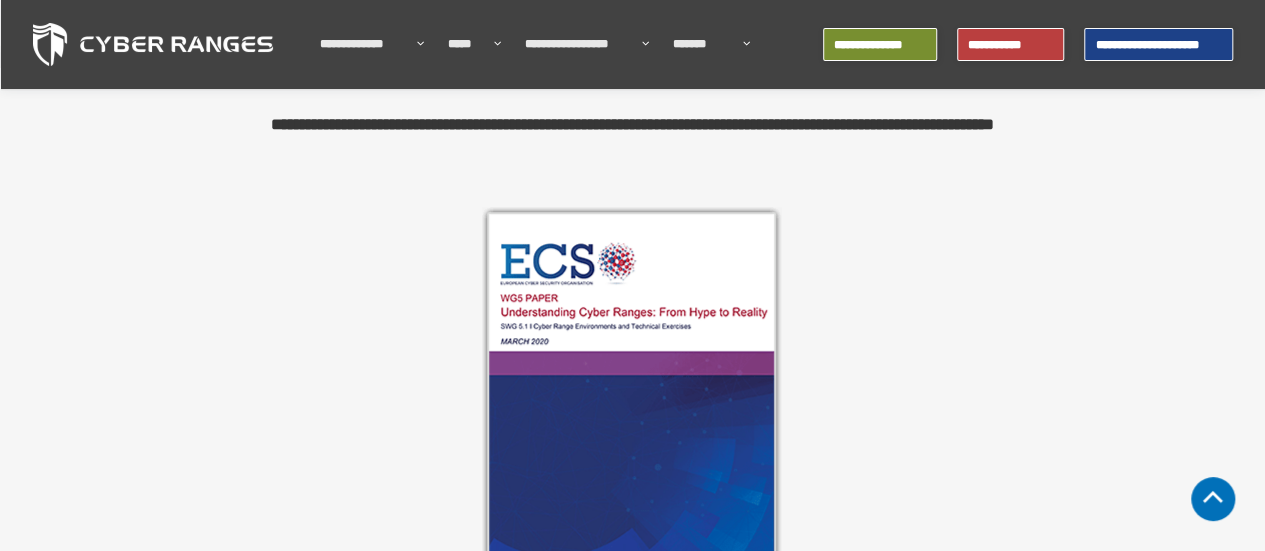 scroll, scrollTop: 0, scrollLeft: 0, axis: both 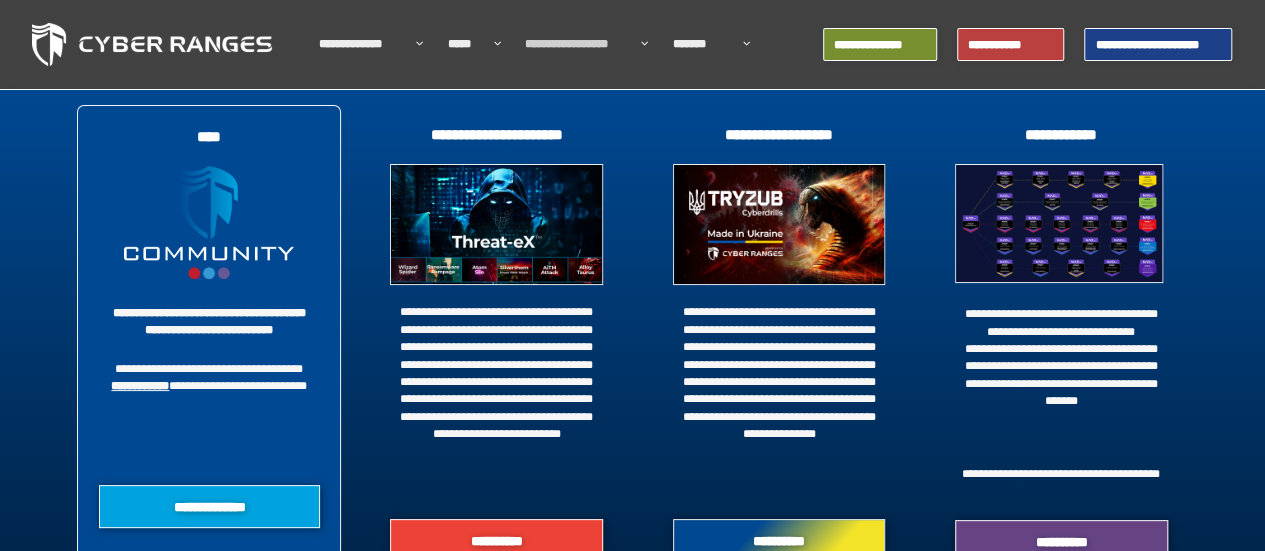 click at bounding box center [639, 44] 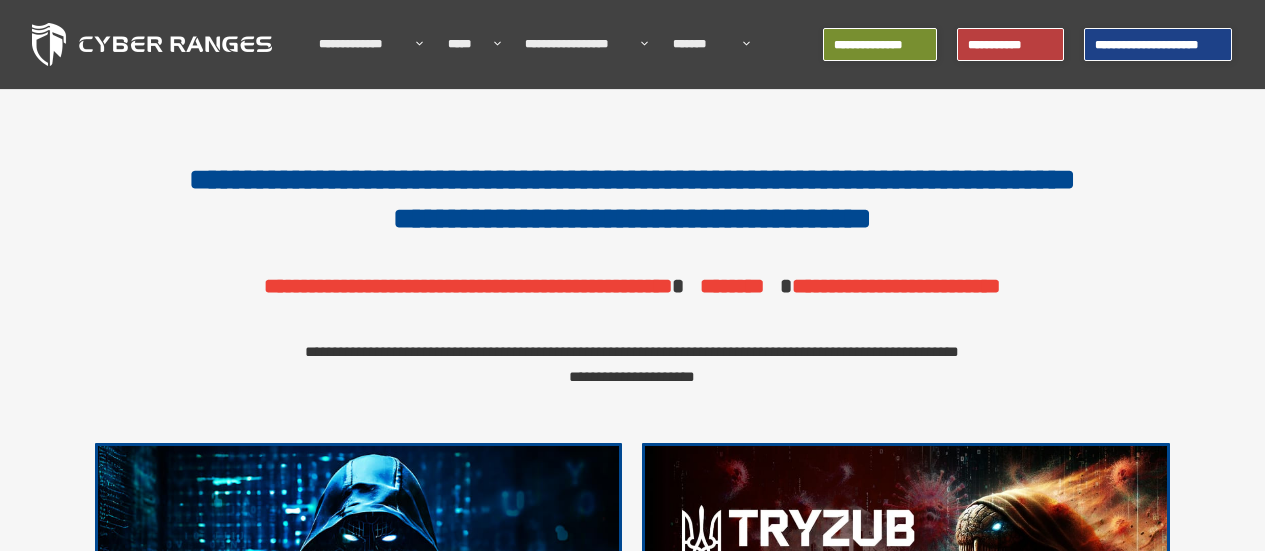 scroll, scrollTop: 0, scrollLeft: 0, axis: both 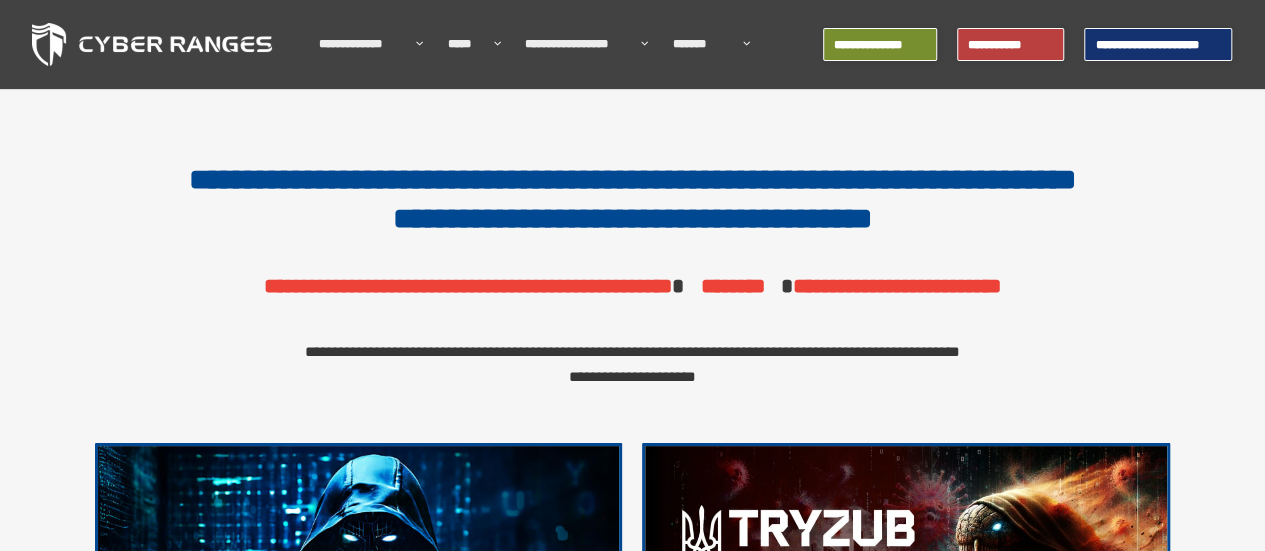 click on "**********" at bounding box center [1158, 44] 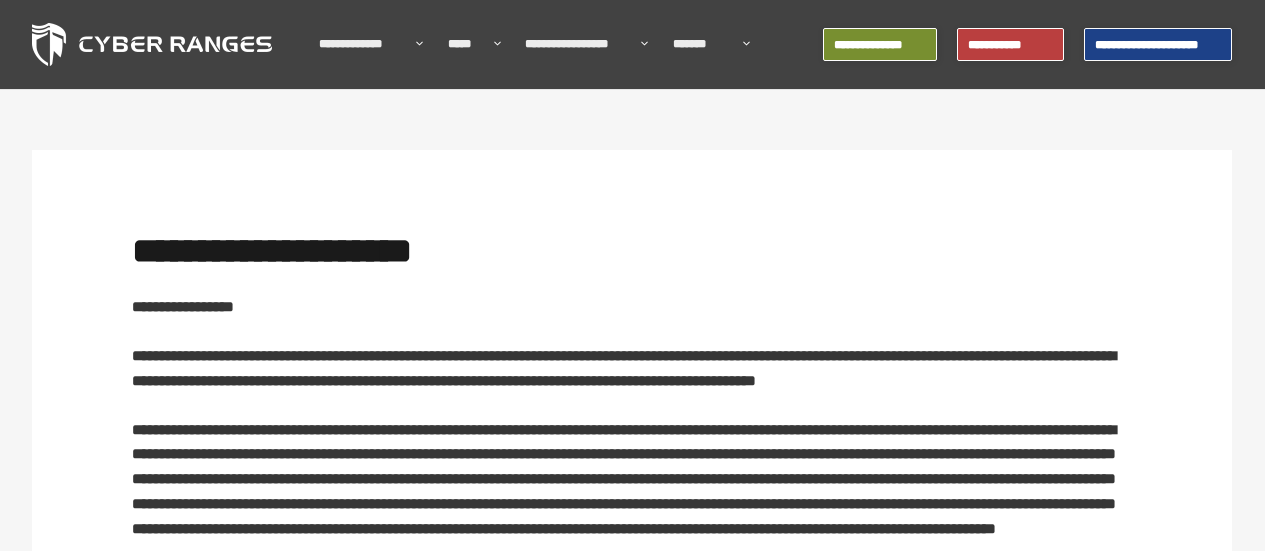 scroll, scrollTop: 0, scrollLeft: 0, axis: both 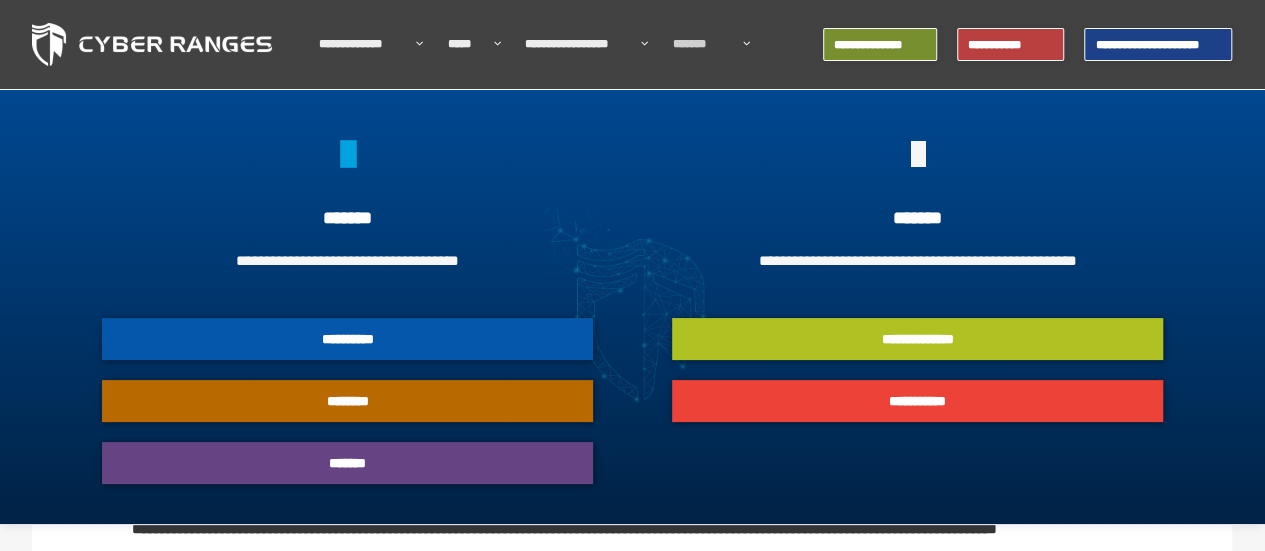 click on "**********" at bounding box center (917, 339) 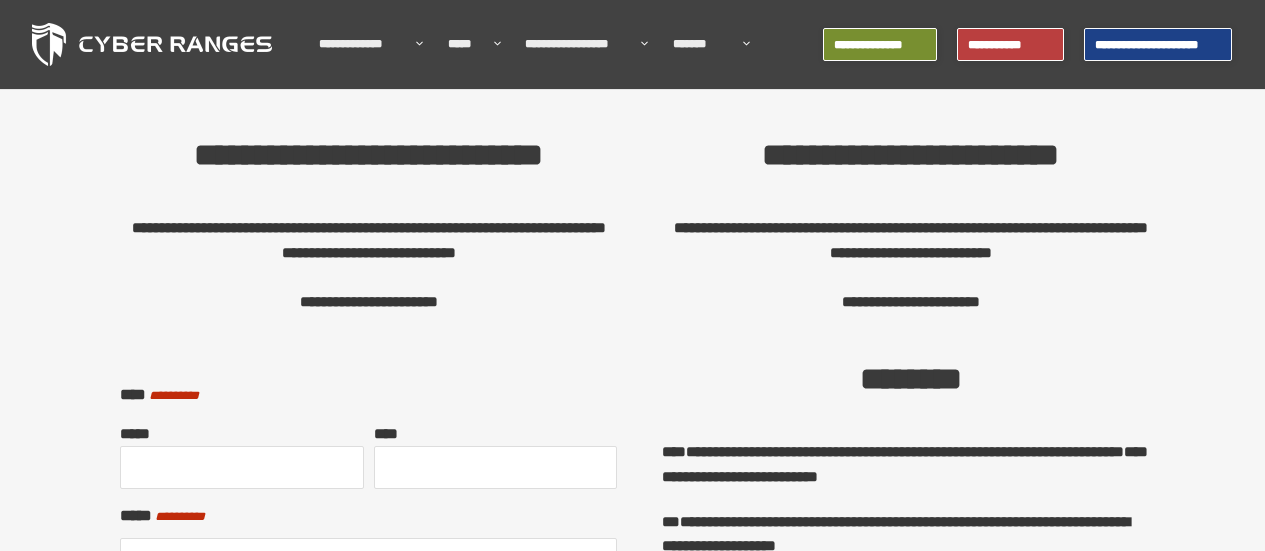 scroll, scrollTop: 0, scrollLeft: 0, axis: both 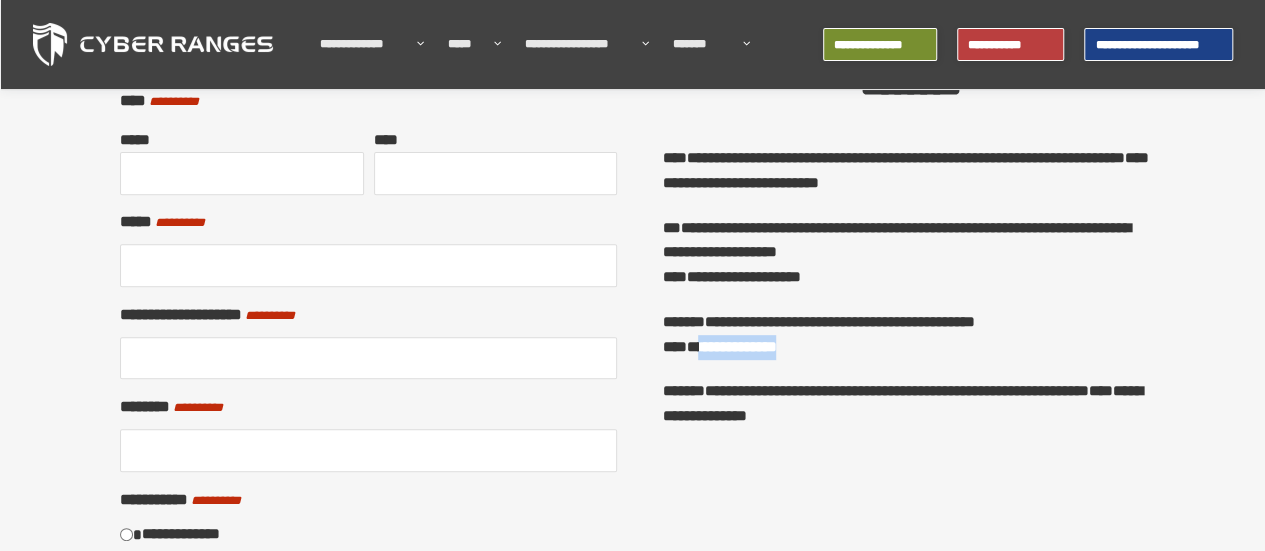drag, startPoint x: 698, startPoint y: 351, endPoint x: 812, endPoint y: 351, distance: 114 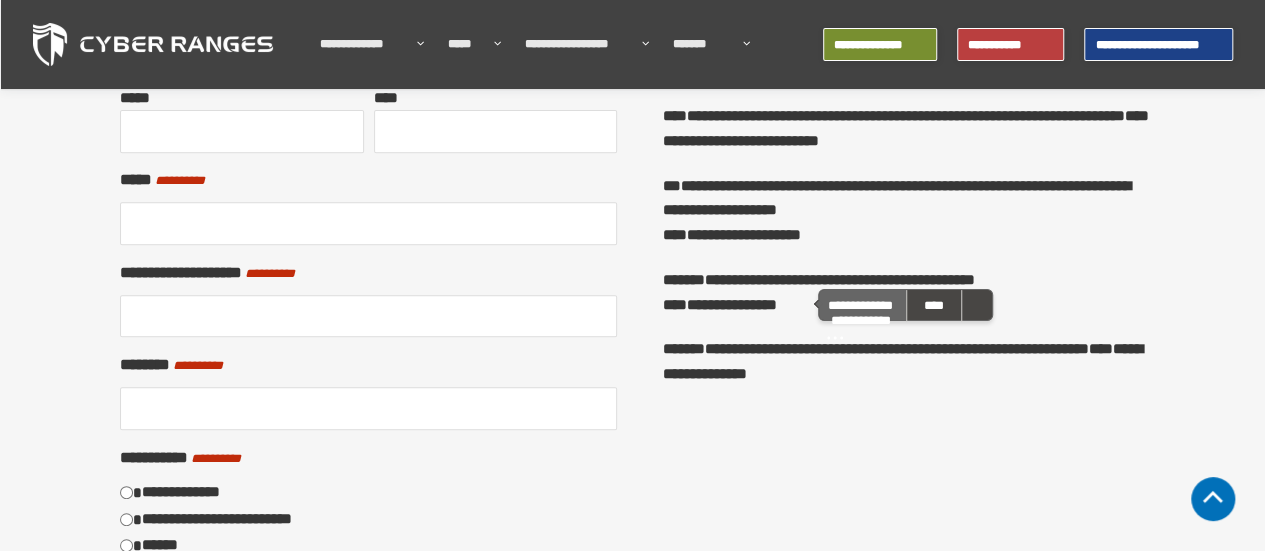 click on "**********" at bounding box center [863, 305] 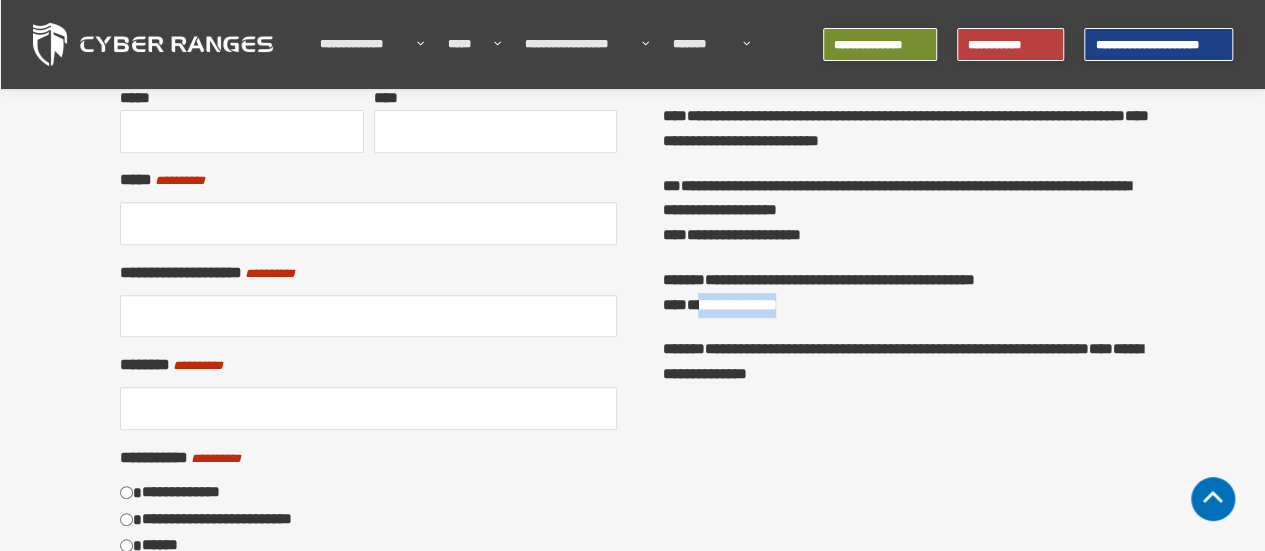 click on "**********" at bounding box center [910, 293] 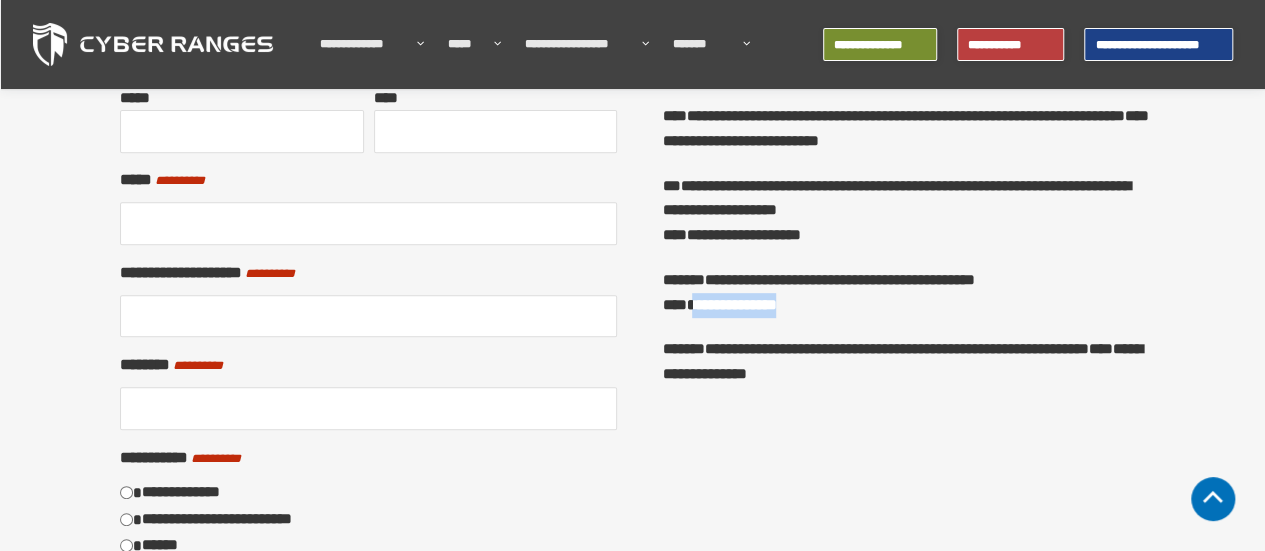 drag, startPoint x: 807, startPoint y: 299, endPoint x: 694, endPoint y: 305, distance: 113.15918 